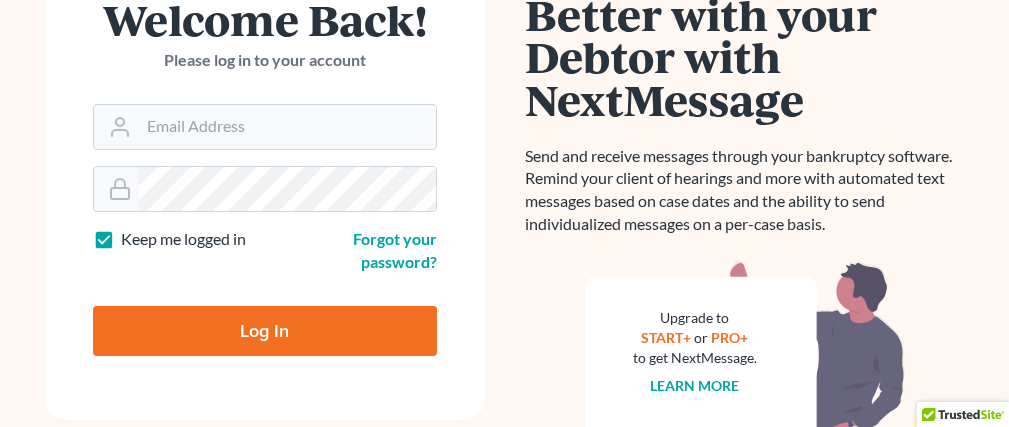 scroll, scrollTop: 0, scrollLeft: 0, axis: both 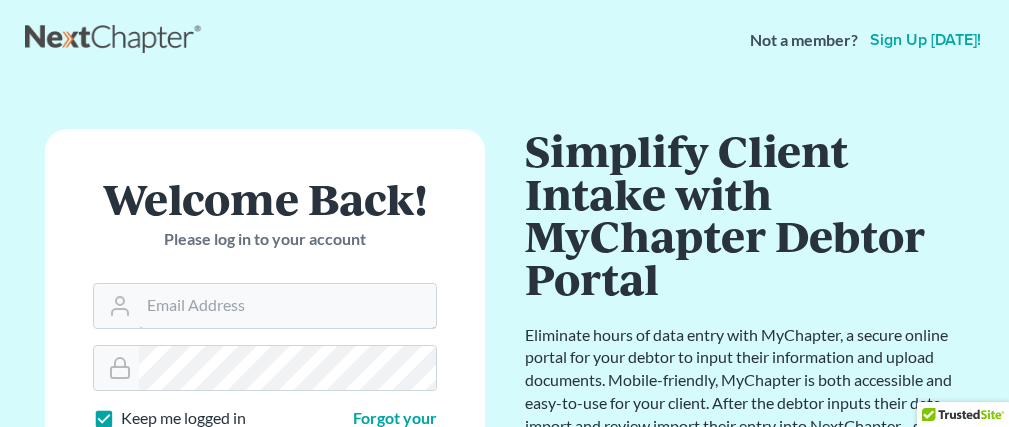 type on "[EMAIL_ADDRESS][DOMAIN_NAME]" 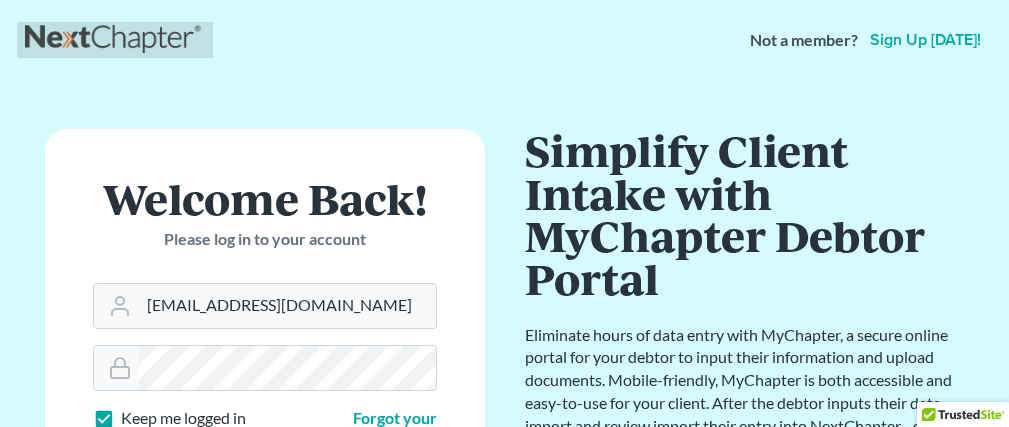 click at bounding box center (115, 40) 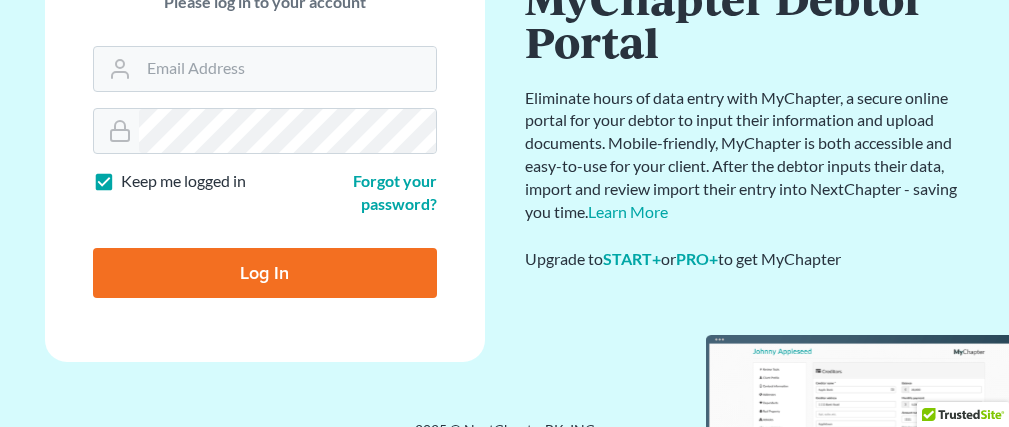 scroll, scrollTop: 243, scrollLeft: 0, axis: vertical 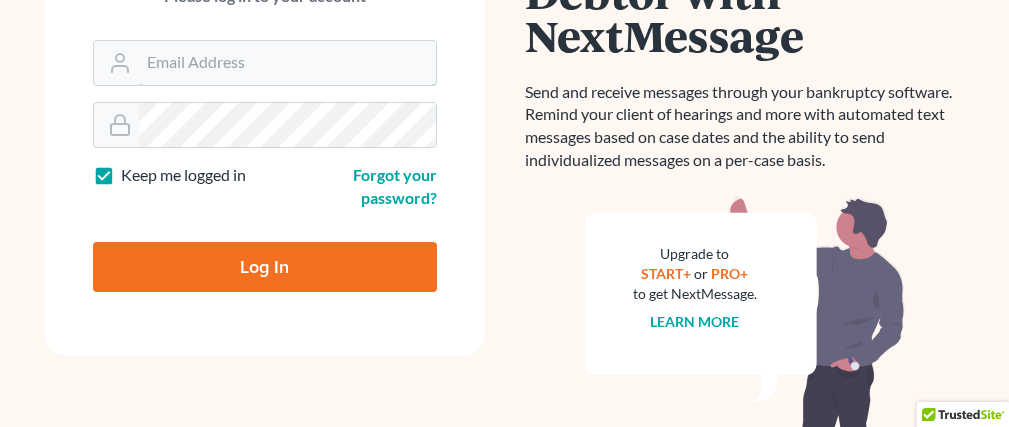 type on "[EMAIL_ADDRESS][DOMAIN_NAME]" 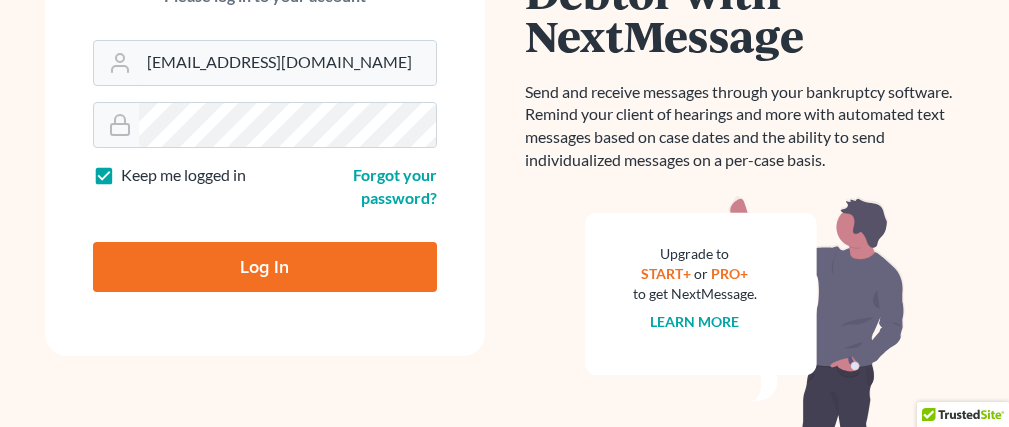 click on "Log In" at bounding box center [265, 267] 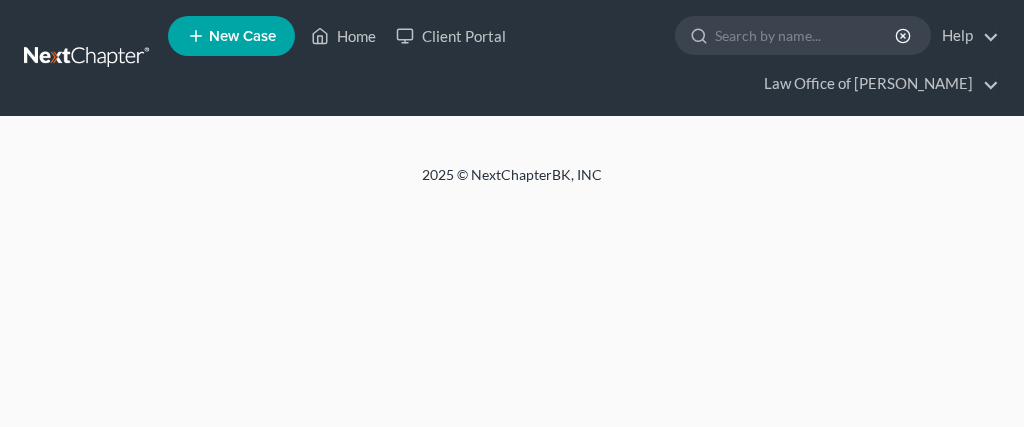 scroll, scrollTop: 0, scrollLeft: 0, axis: both 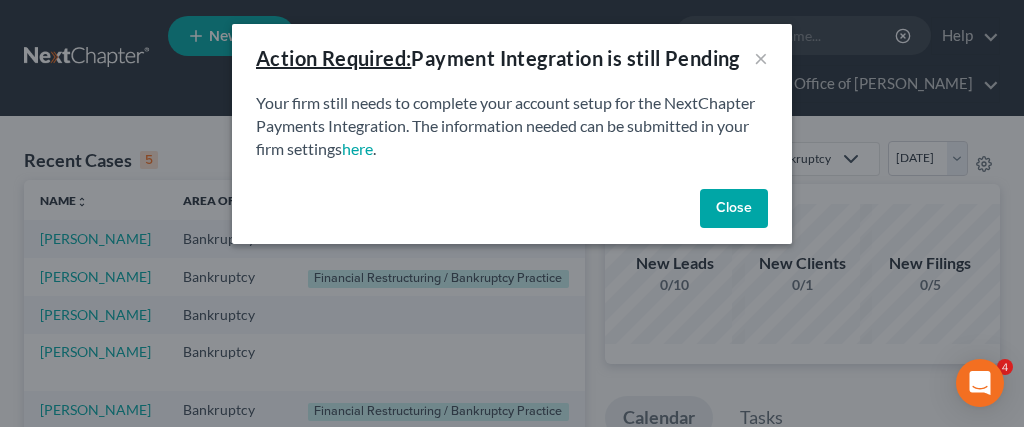 click on "Close" at bounding box center [734, 209] 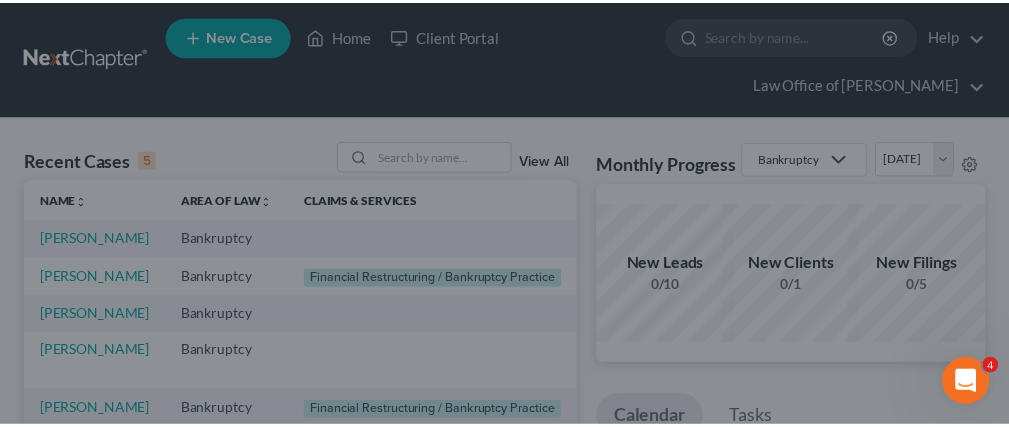 scroll, scrollTop: 0, scrollLeft: 0, axis: both 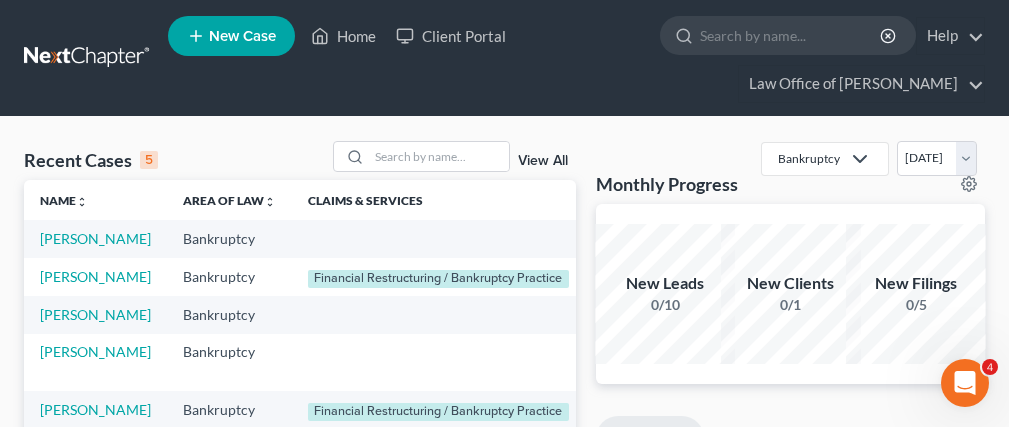 click on "[PERSON_NAME]" at bounding box center (95, 238) 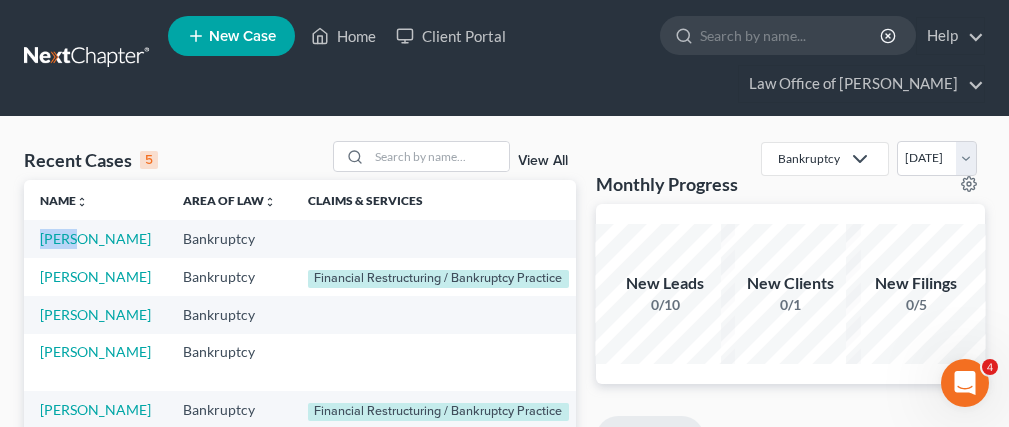 click on "[PERSON_NAME]" at bounding box center (95, 238) 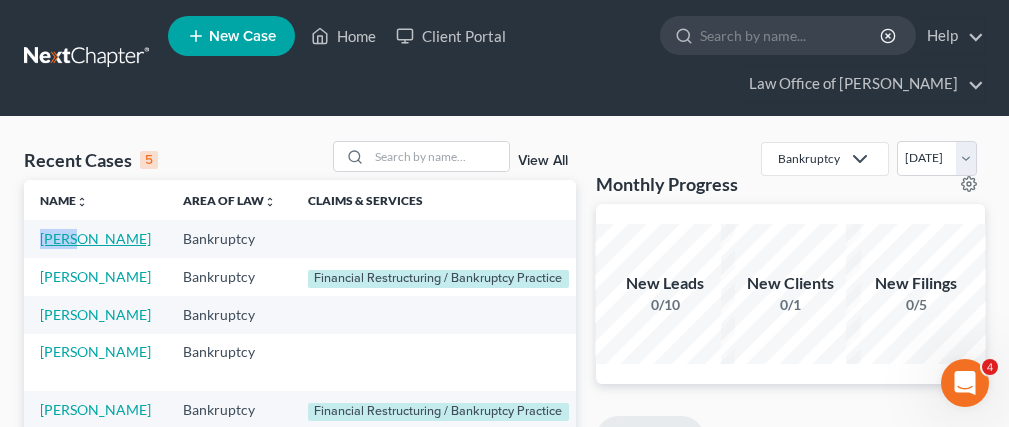 click on "[PERSON_NAME]" at bounding box center (95, 238) 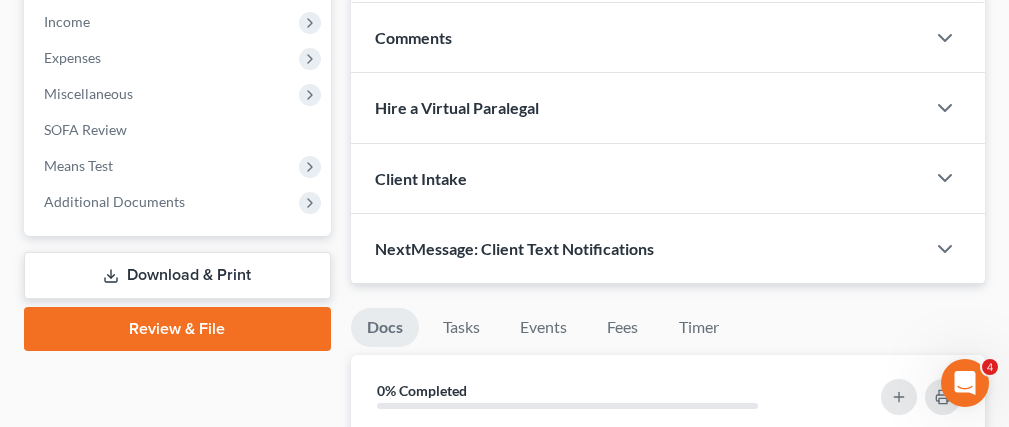 scroll, scrollTop: 712, scrollLeft: 0, axis: vertical 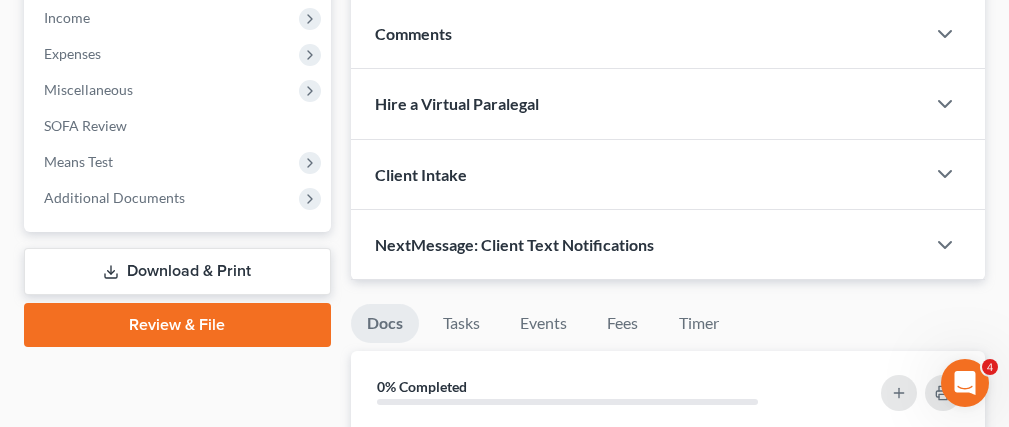click on "Download & Print" at bounding box center (177, 271) 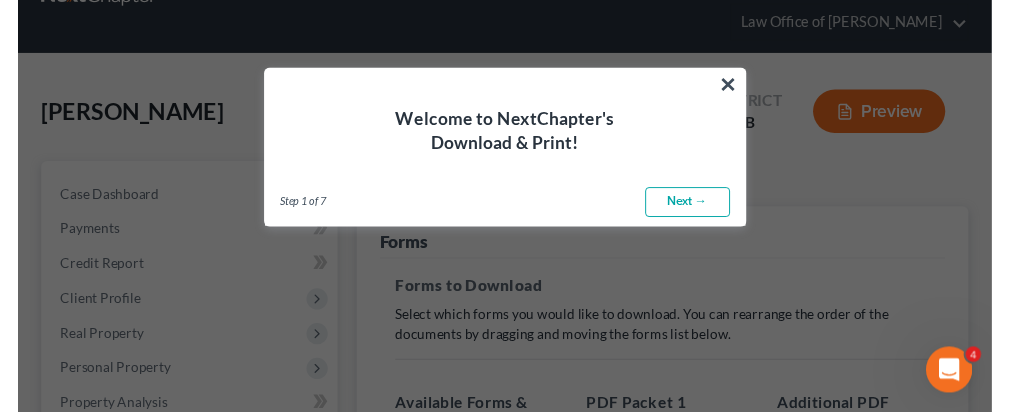 scroll, scrollTop: 0, scrollLeft: 0, axis: both 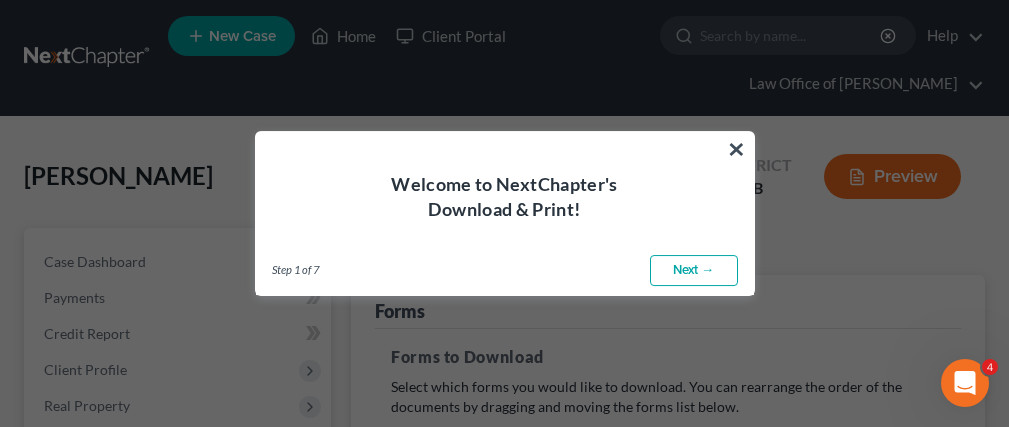 click on "Next →" at bounding box center [694, 271] 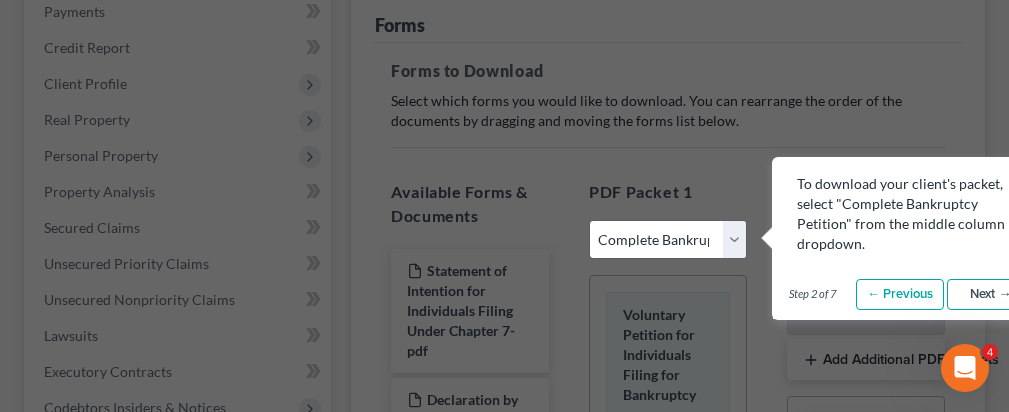 scroll, scrollTop: 286, scrollLeft: 43, axis: both 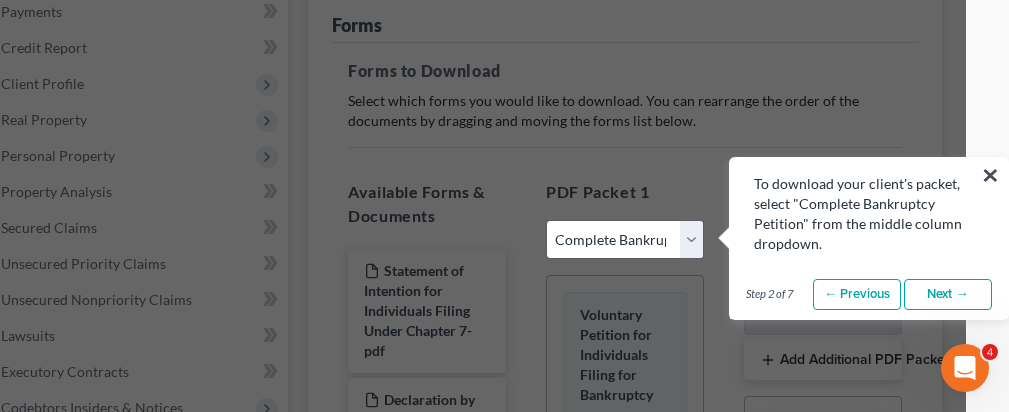 click on "Next →" at bounding box center (948, 295) 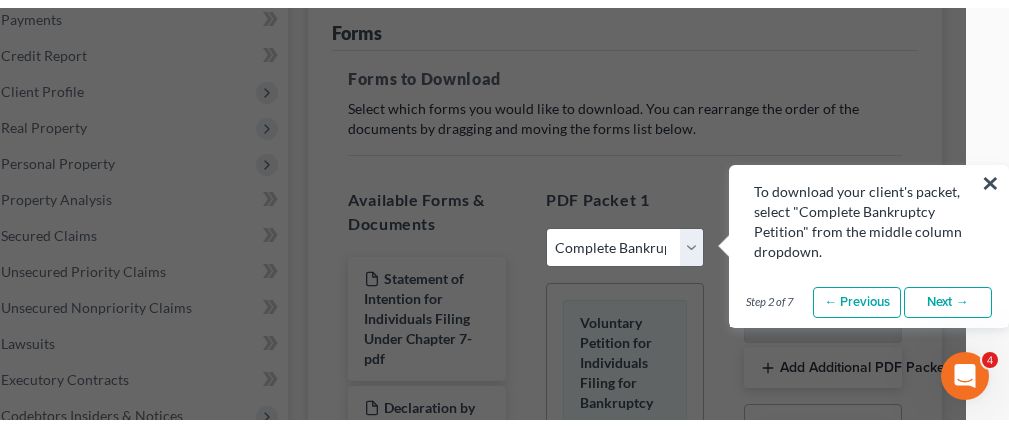 scroll, scrollTop: 286, scrollLeft: 0, axis: vertical 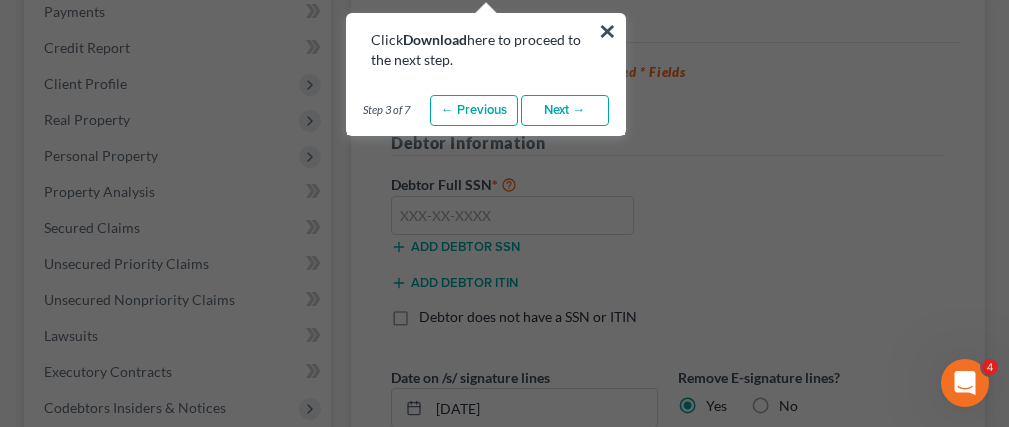 click on "Next →" at bounding box center [565, 111] 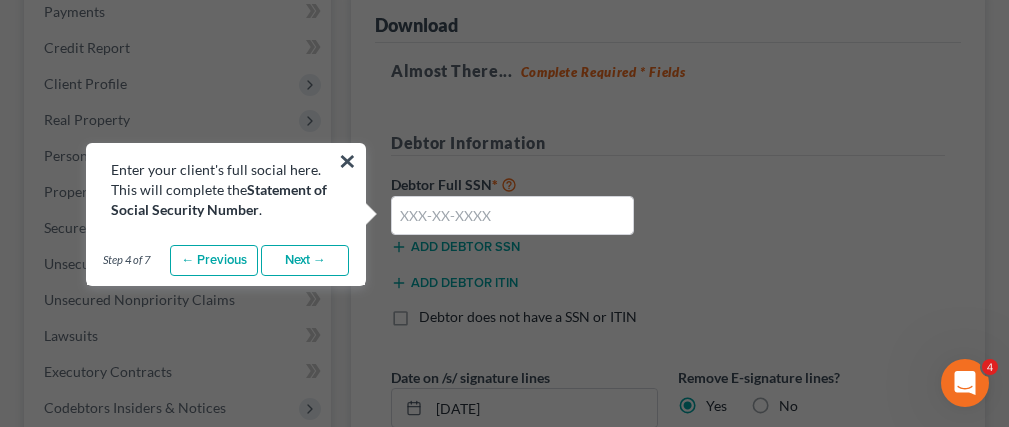 click on "Next →" at bounding box center (305, 261) 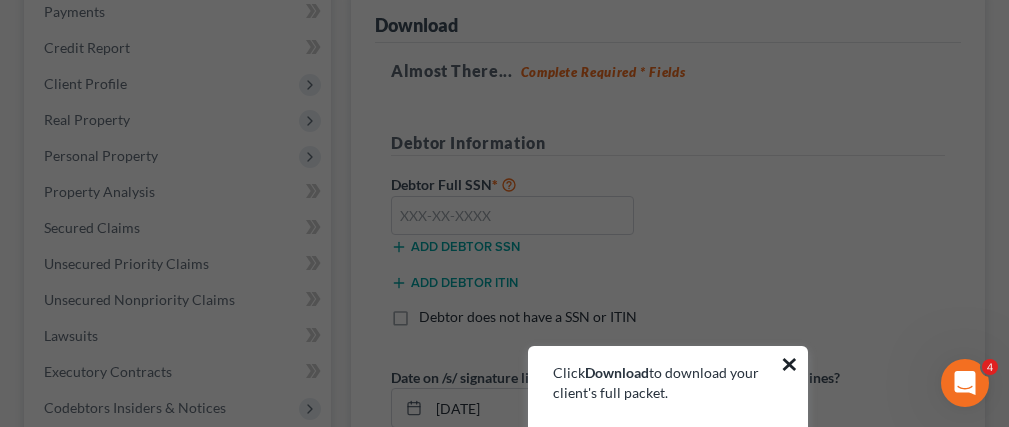 click on "×" at bounding box center (789, 364) 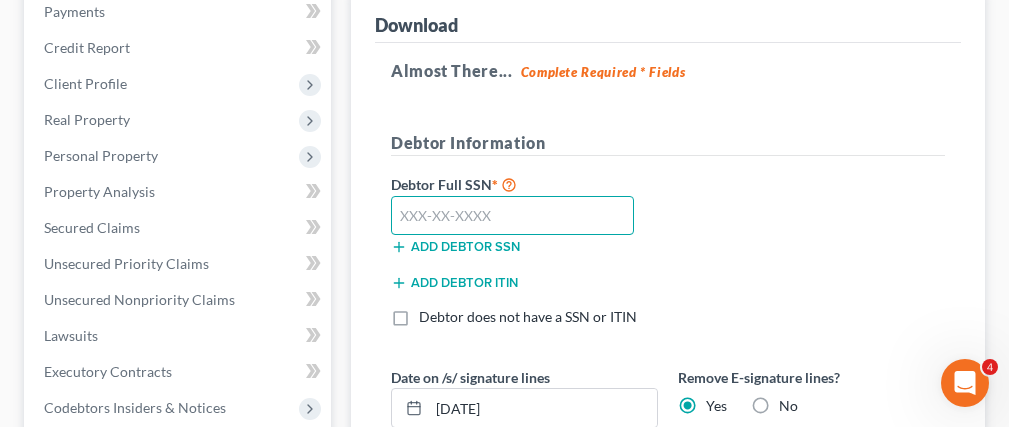 click at bounding box center (512, 216) 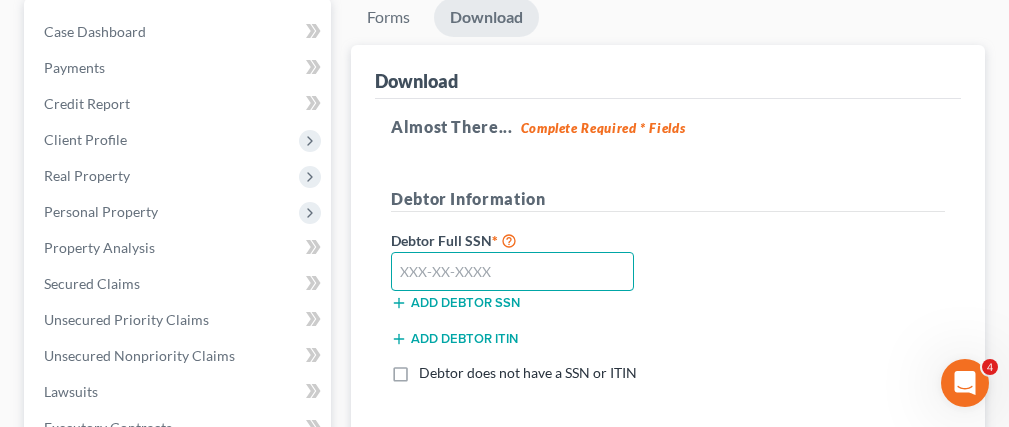 scroll, scrollTop: 231, scrollLeft: 0, axis: vertical 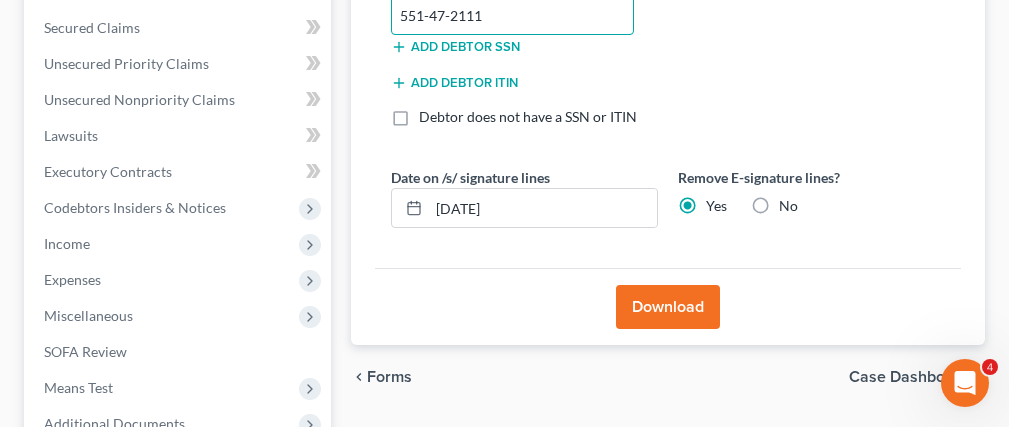 type on "551-47-2111" 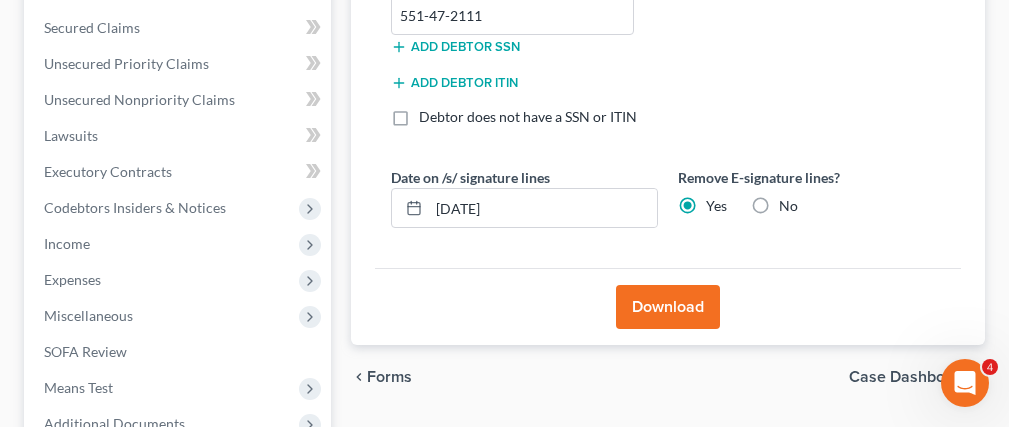 click on "Download" at bounding box center (668, 307) 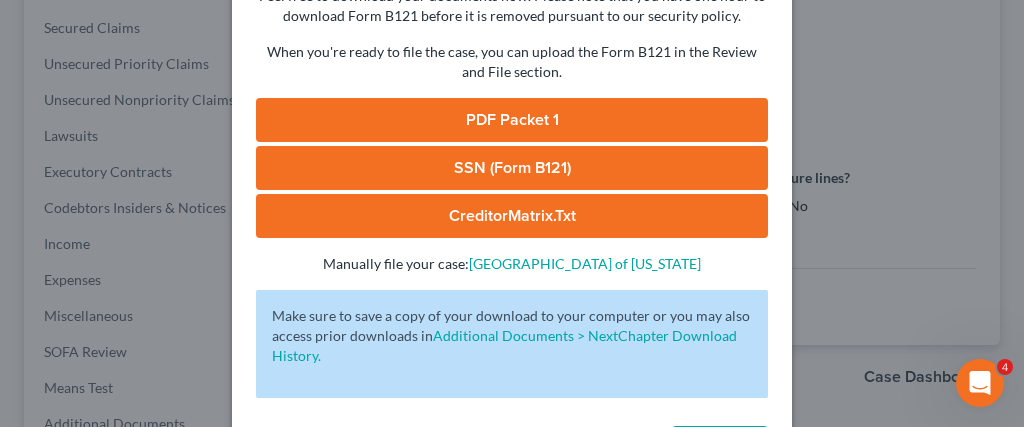 scroll, scrollTop: 187, scrollLeft: 0, axis: vertical 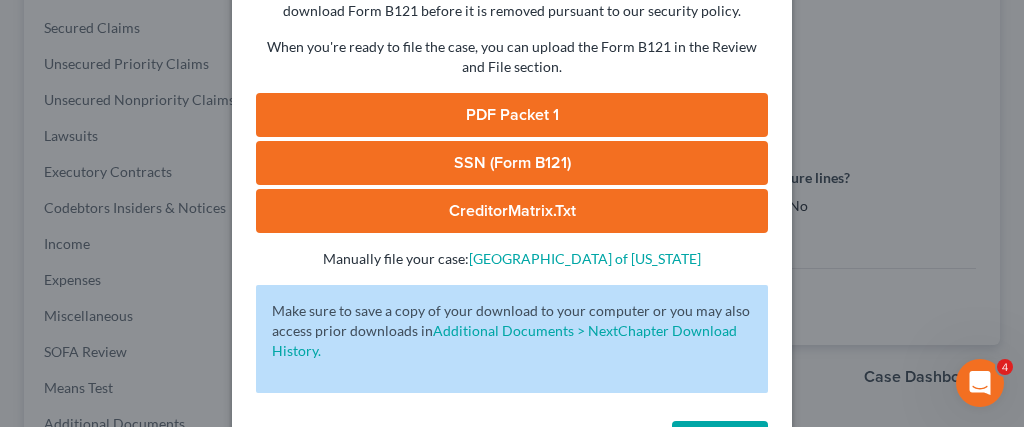 click on "PDF Packet 1" at bounding box center (512, 115) 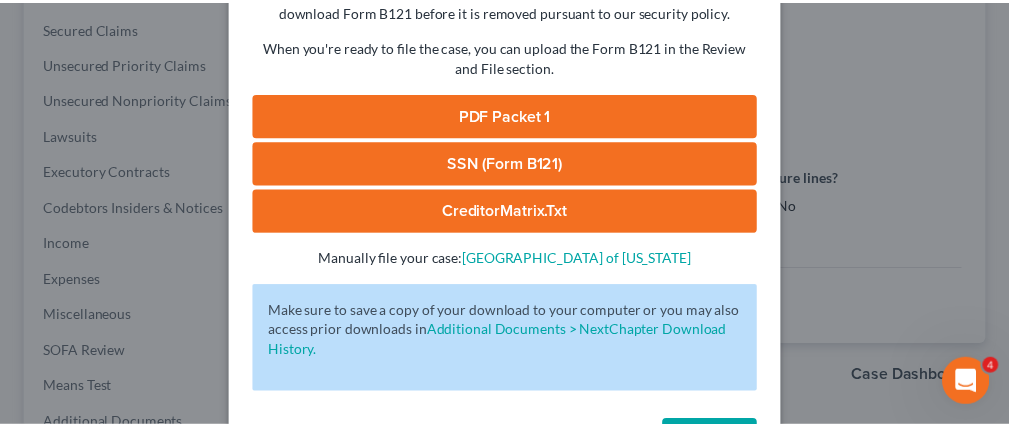 scroll, scrollTop: 260, scrollLeft: 0, axis: vertical 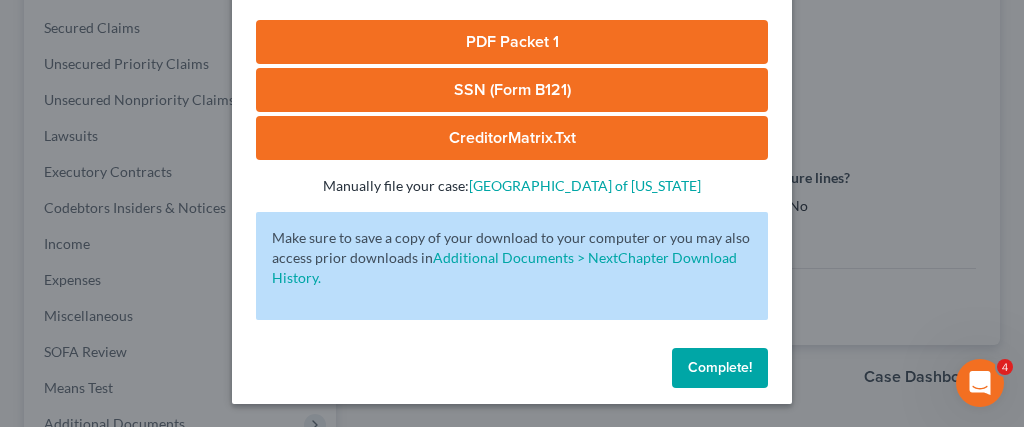 click on "Complete!" at bounding box center (720, 367) 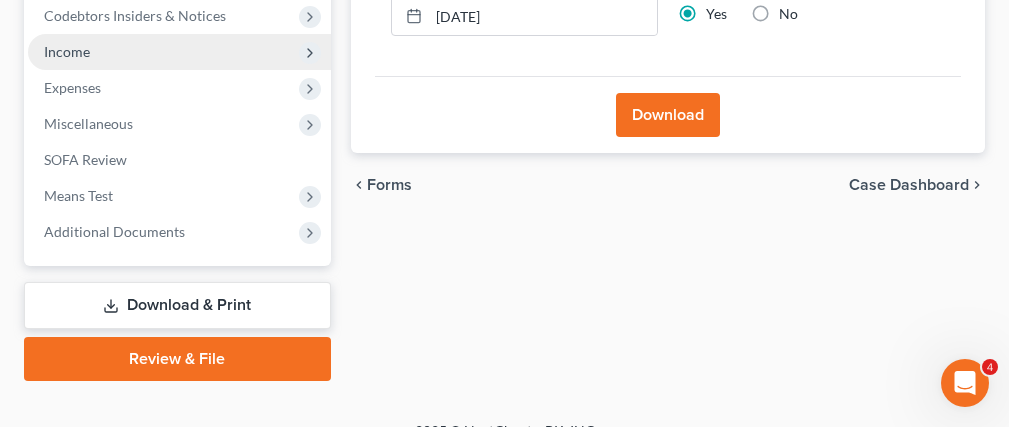 scroll, scrollTop: 681, scrollLeft: 0, axis: vertical 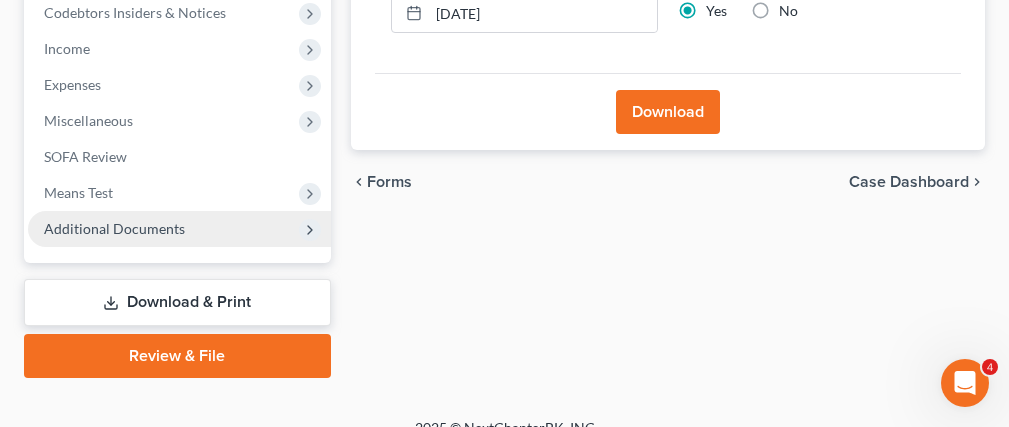 click on "Additional Documents" at bounding box center [179, 229] 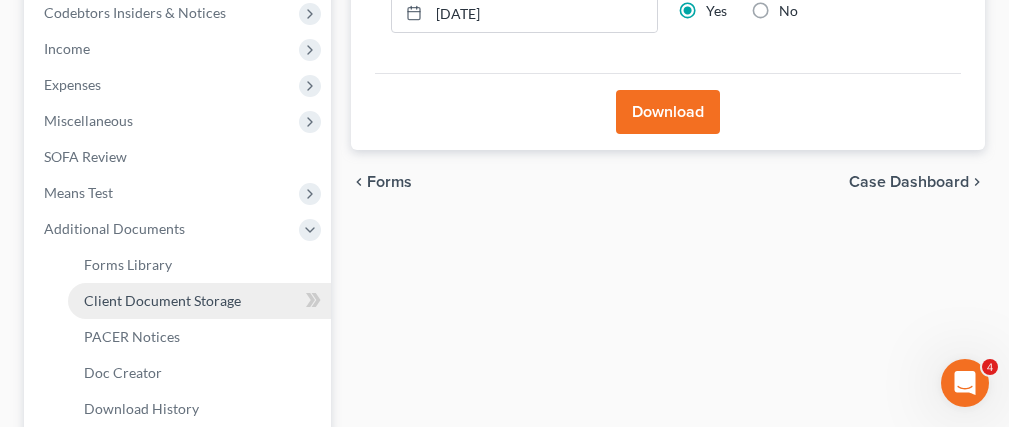 click on "Client Document Storage" at bounding box center (162, 300) 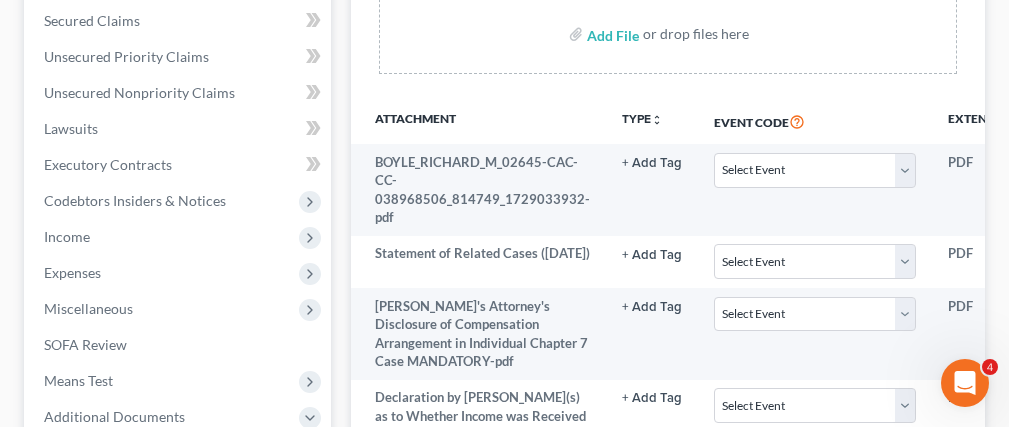 scroll, scrollTop: 496, scrollLeft: 0, axis: vertical 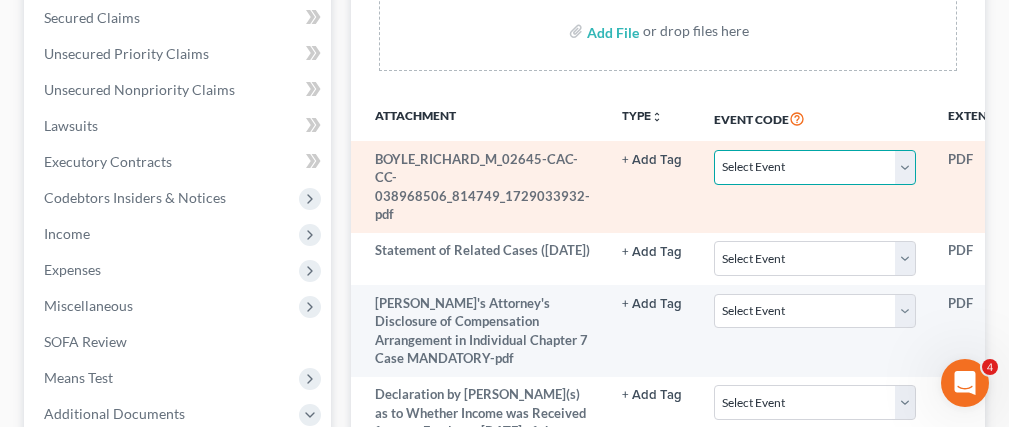 click on "Select Event 20 Largest Unsecured Creditors Affidavit re: NO Tax Returns Amended Matrix Adding Creditors (in PDF) Amended Petition Balance Sheet Certificate of Credit Counseling (NOT Financial Mgmt) Certificate of Service Certificate of Service of CHAPTER 13 PLAN Certification About a Financial Management Course (FMC) Certification re Rights & Responsibilities Agreement (text only) Ch 11 Periodic Report (B26) Ch 11 Statement of Monthly Income Form 122B Ch 13 Calculation of Disposable Income 122C-2 Ch 13 Statement of Monthly Income 122C-1 Ch 7 Means Test Calculation 122A-2 Ch 7 Statements - Monthly Income (122A-1) / Exemption Presumption of Abuse (122A-1Supp) Chapter 11 Final Report and Account Chapter 11 Subchapter V Pre-Status Conference Report Chapter 13 Plan Corporate Ownership Statement Debtor Election of Small Business Designation Debtor Evidence of Employer Payments Received Debtor Evidence of NO Employer Payments Declaration About Individual Debtor's Schedules Declaration Re: Electronic Filing" at bounding box center (815, 167) 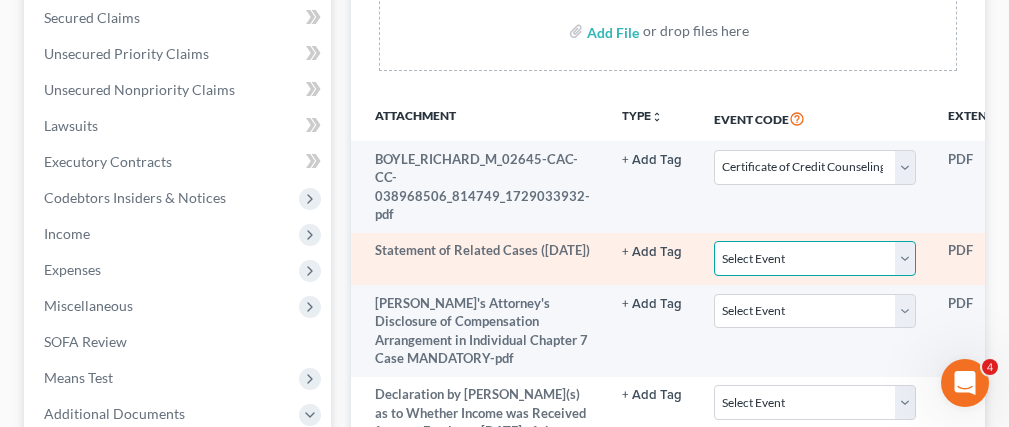 click on "Select Event 20 Largest Unsecured Creditors Affidavit re: NO Tax Returns Amended Matrix Adding Creditors (in PDF) Amended Petition Balance Sheet Certificate of Credit Counseling (NOT Financial Mgmt) Certificate of Service Certificate of Service of CHAPTER 13 PLAN Certification About a Financial Management Course (FMC) Certification re Rights & Responsibilities Agreement (text only) Ch 11 Periodic Report (B26) Ch 11 Statement of Monthly Income Form 122B Ch 13 Calculation of Disposable Income 122C-2 Ch 13 Statement of Monthly Income 122C-1 Ch 7 Means Test Calculation 122A-2 Ch 7 Statements - Monthly Income (122A-1) / Exemption Presumption of Abuse (122A-1Supp) Chapter 11 Final Report and Account Chapter 11 Subchapter V Pre-Status Conference Report Chapter 13 Plan Corporate Ownership Statement Debtor Election of Small Business Designation Debtor Evidence of Employer Payments Received Debtor Evidence of NO Employer Payments Declaration About Individual Debtor's Schedules Declaration Re: Electronic Filing" at bounding box center (815, 258) 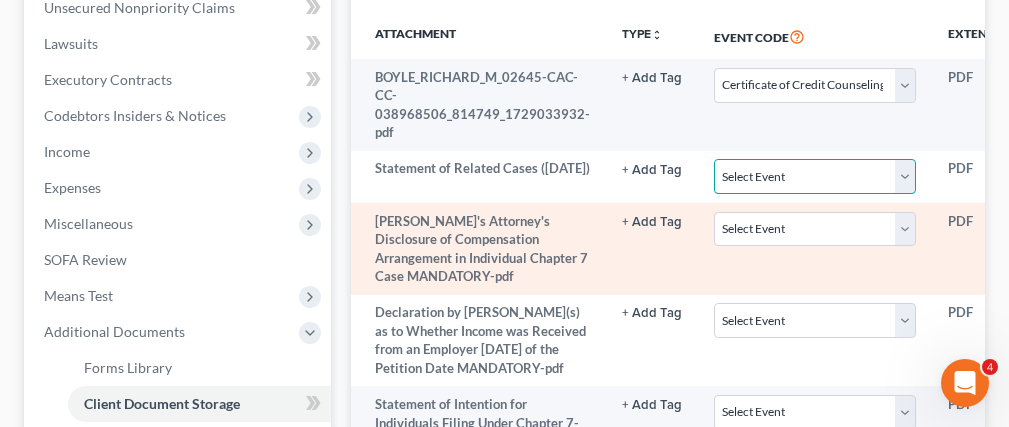 scroll, scrollTop: 583, scrollLeft: 0, axis: vertical 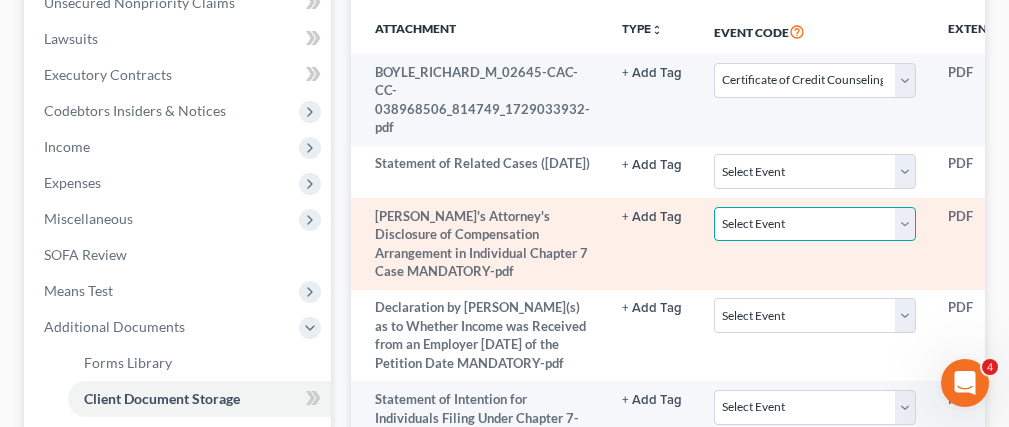 click on "Select Event 20 Largest Unsecured Creditors Affidavit re: NO Tax Returns Amended Matrix Adding Creditors (in PDF) Amended Petition Balance Sheet Certificate of Credit Counseling (NOT Financial Mgmt) Certificate of Service Certificate of Service of CHAPTER 13 PLAN Certification About a Financial Management Course (FMC) Certification re Rights & Responsibilities Agreement (text only) Ch 11 Periodic Report (B26) Ch 11 Statement of Monthly Income Form 122B Ch 13 Calculation of Disposable Income 122C-2 Ch 13 Statement of Monthly Income 122C-1 Ch 7 Means Test Calculation 122A-2 Ch 7 Statements - Monthly Income (122A-1) / Exemption Presumption of Abuse (122A-1Supp) Chapter 11 Final Report and Account Chapter 11 Subchapter V Pre-Status Conference Report Chapter 13 Plan Corporate Ownership Statement Debtor Election of Small Business Designation Debtor Evidence of Employer Payments Received Debtor Evidence of NO Employer Payments Declaration About Individual Debtor's Schedules Declaration Re: Electronic Filing" at bounding box center (815, 224) 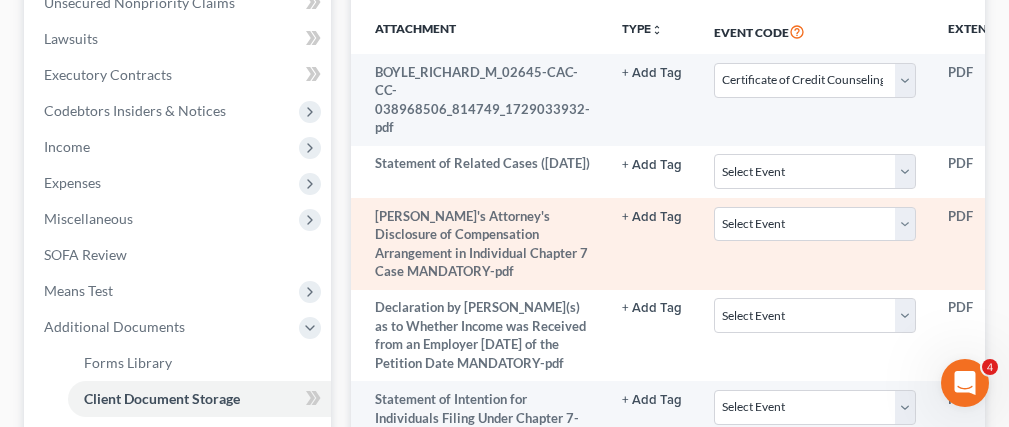 click on "[PERSON_NAME]'s Attorney's Disclosure of Compensation Arrangement in Individual Chapter 7 Case MANDATORY-pdf" at bounding box center (478, 244) 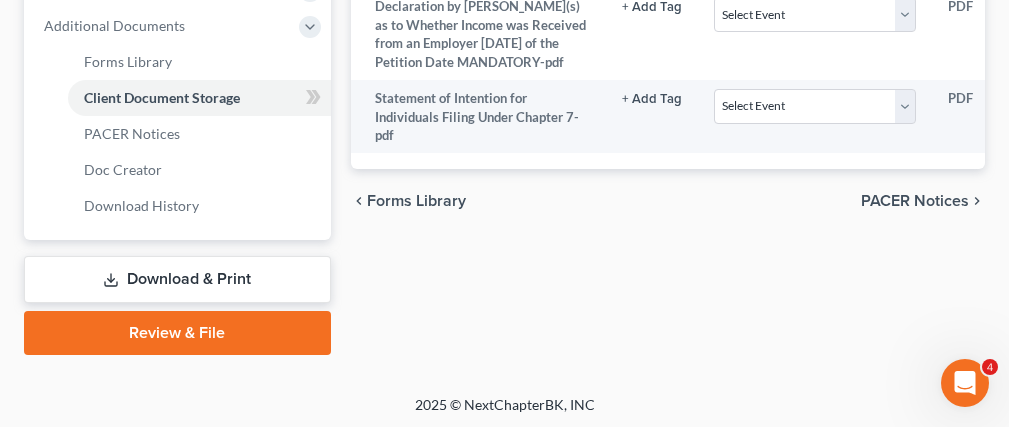 scroll, scrollTop: 886, scrollLeft: 0, axis: vertical 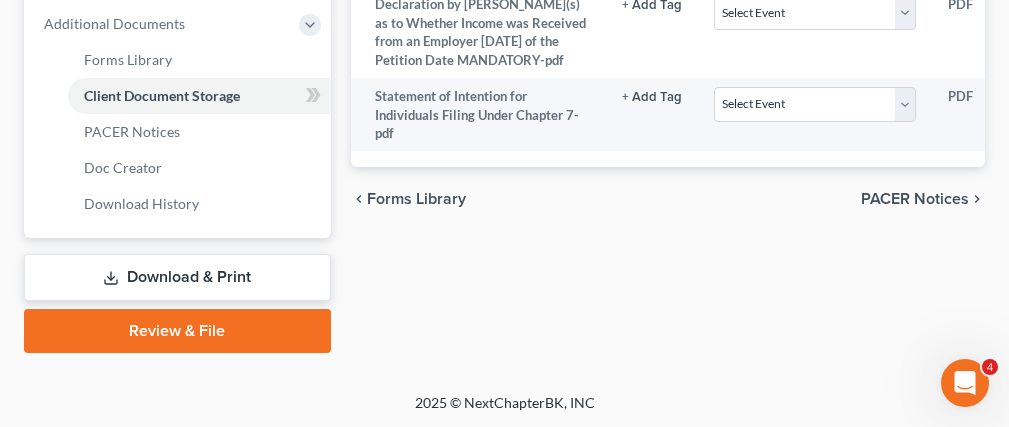 click on "Review & File" at bounding box center [177, 331] 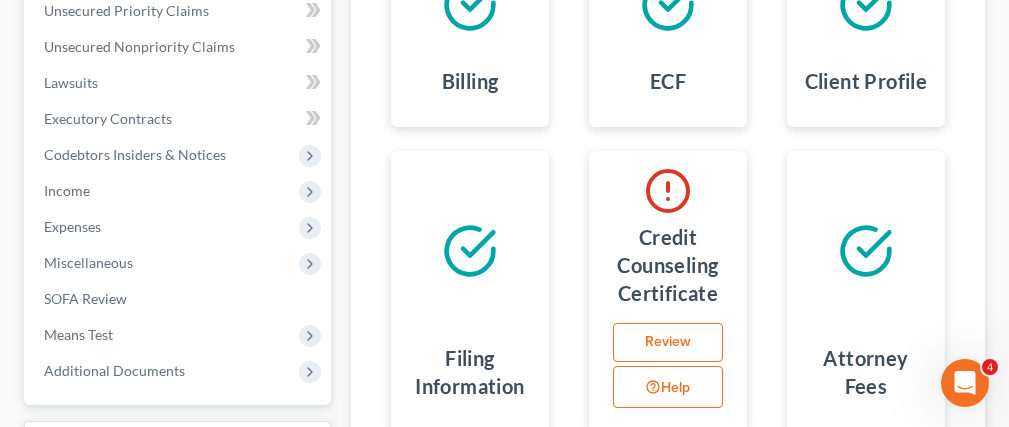 scroll, scrollTop: 660, scrollLeft: 0, axis: vertical 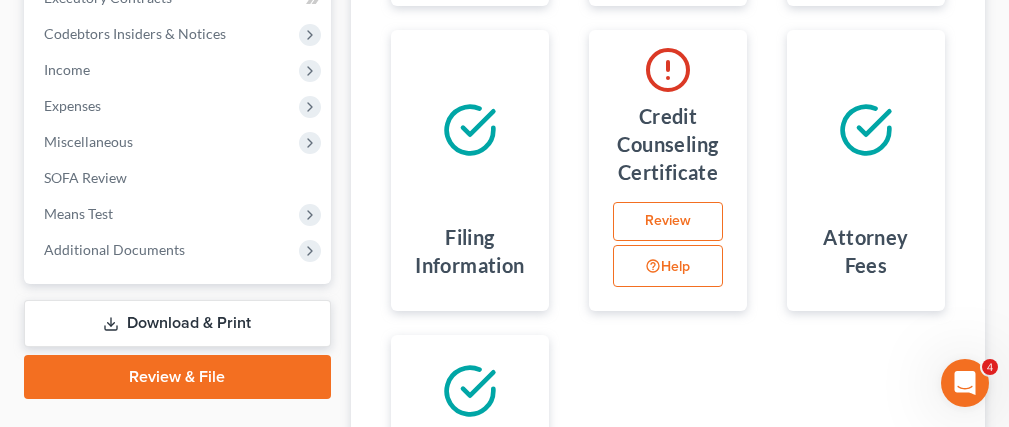 click on "Review" at bounding box center [668, 222] 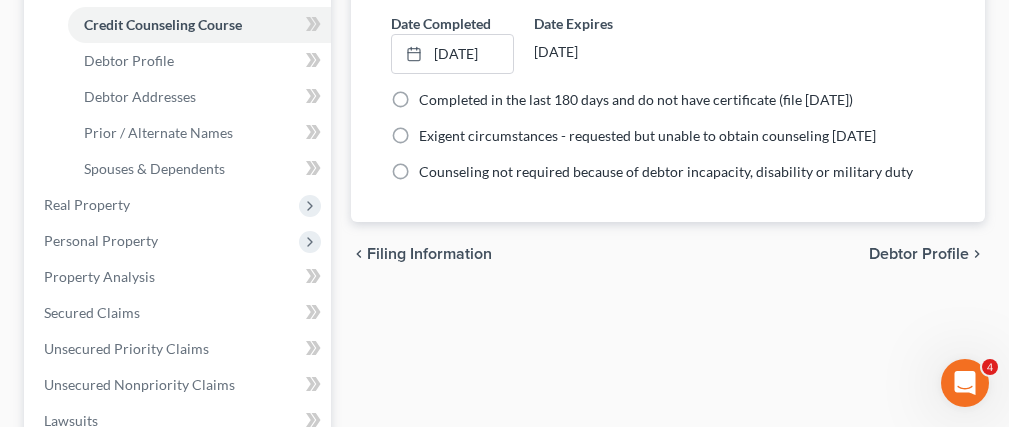 scroll, scrollTop: 418, scrollLeft: 0, axis: vertical 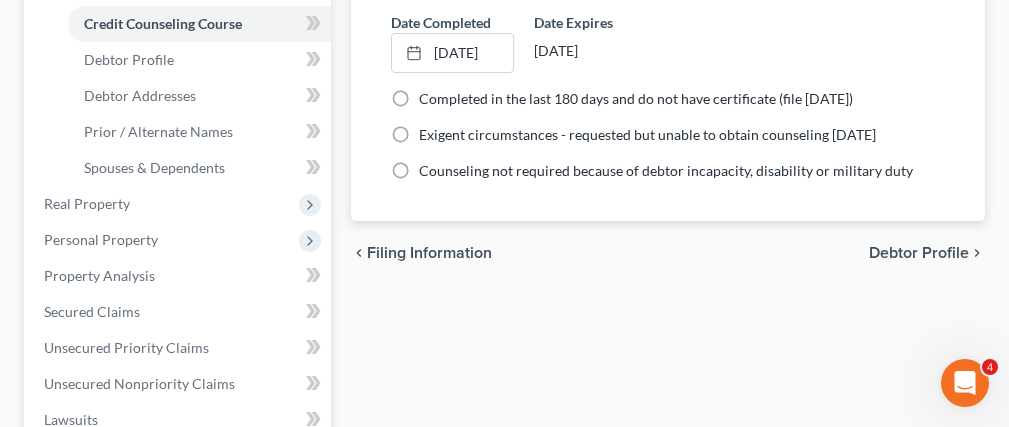 click on "Debtor Profile" at bounding box center [919, 253] 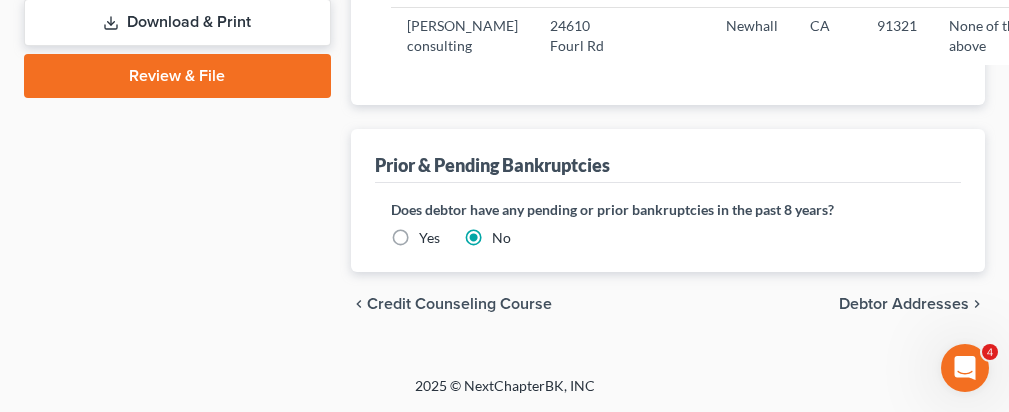 scroll, scrollTop: 1196, scrollLeft: 0, axis: vertical 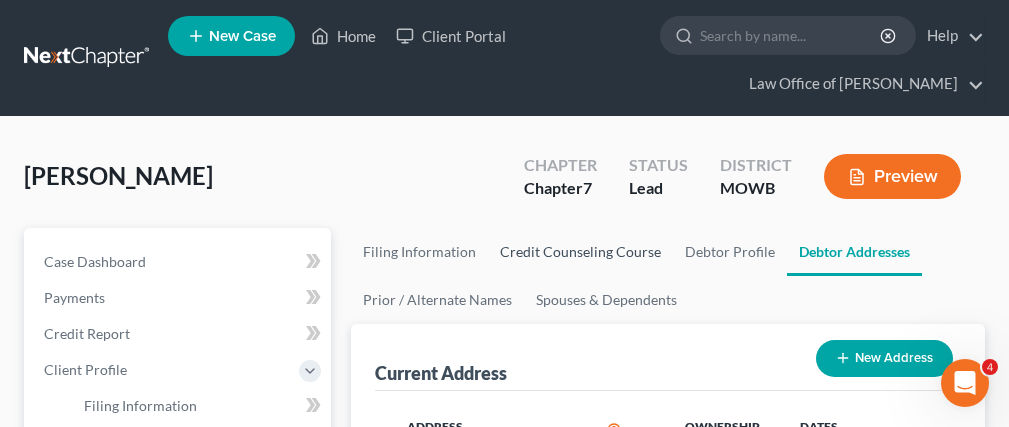 click on "Credit Counseling Course" at bounding box center (580, 252) 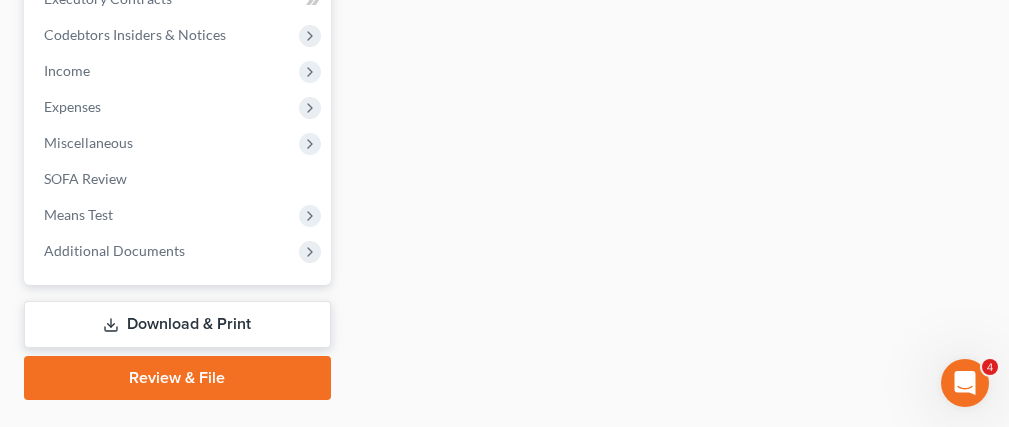 scroll, scrollTop: 877, scrollLeft: 0, axis: vertical 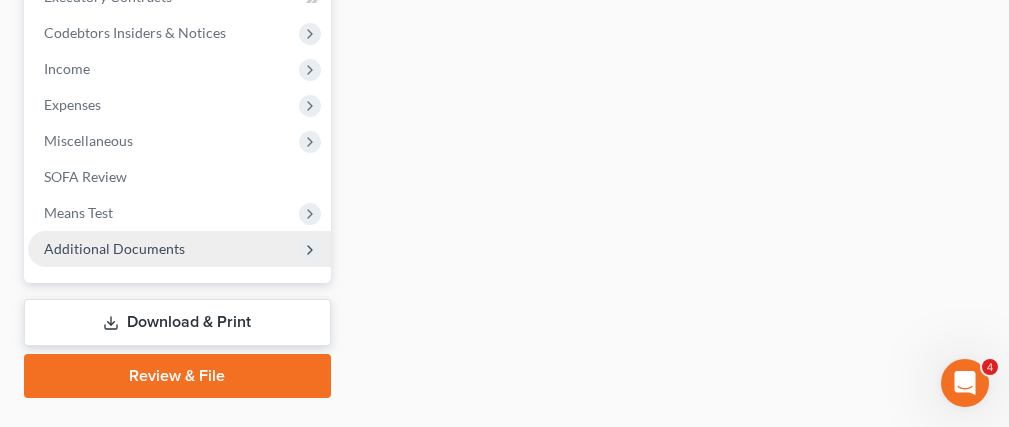 click on "Additional Documents" at bounding box center (179, 249) 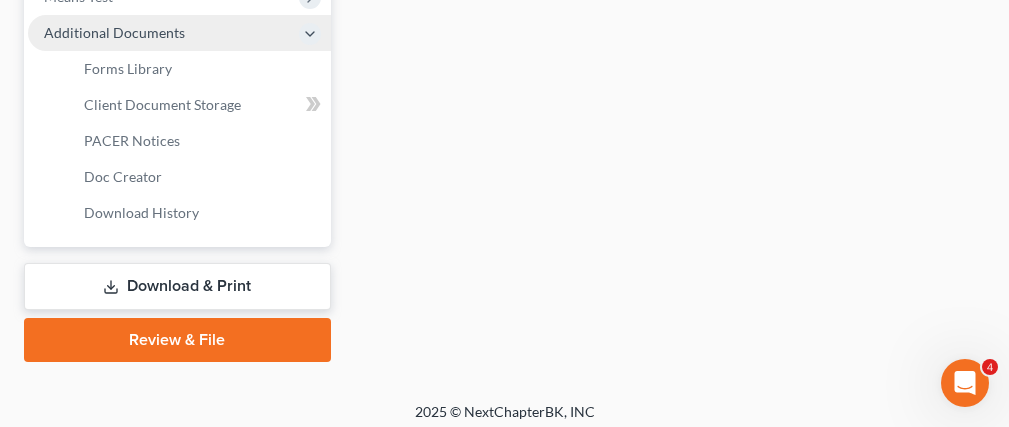 scroll, scrollTop: 661, scrollLeft: 0, axis: vertical 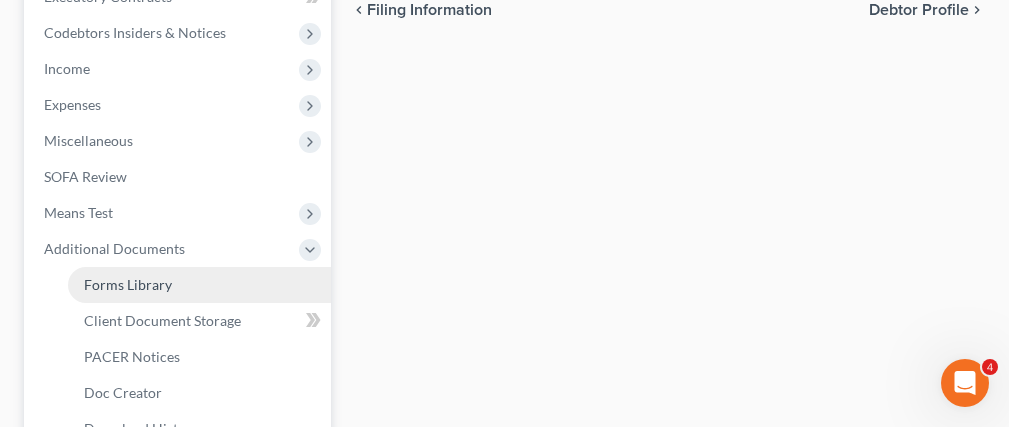 click on "Forms Library" at bounding box center (199, 285) 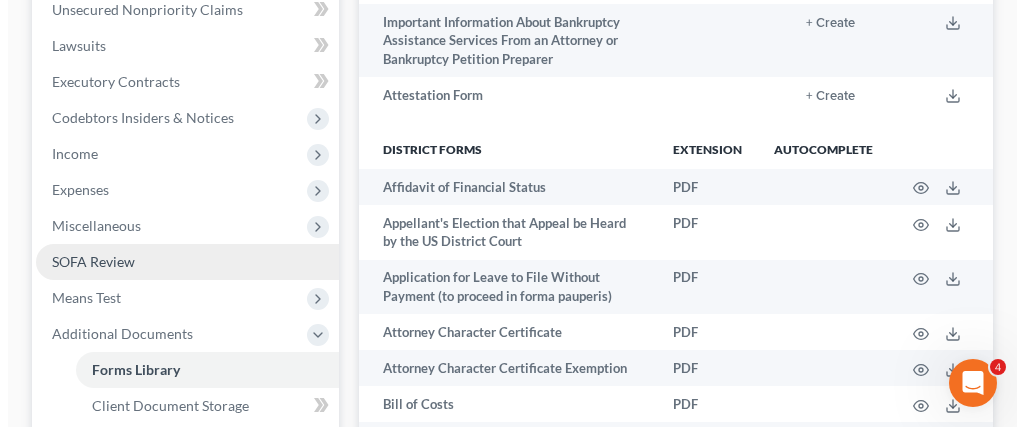 scroll, scrollTop: 0, scrollLeft: 0, axis: both 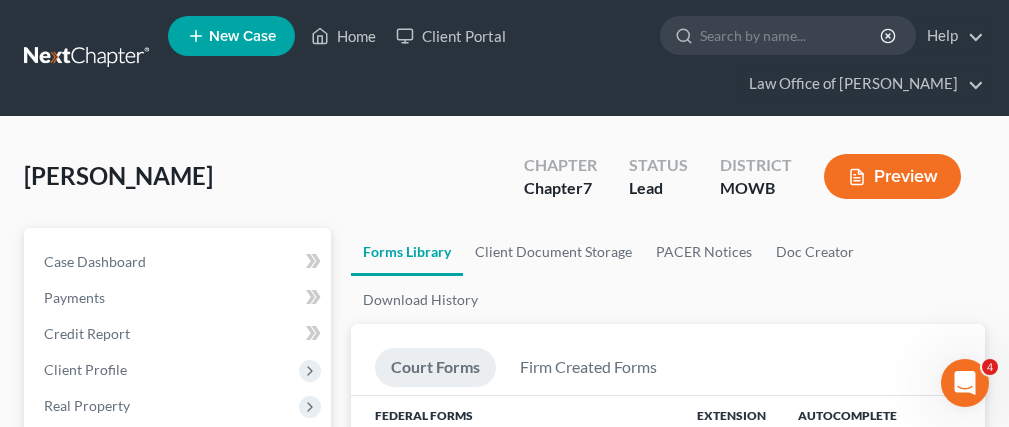 click on "Preview" at bounding box center [892, 176] 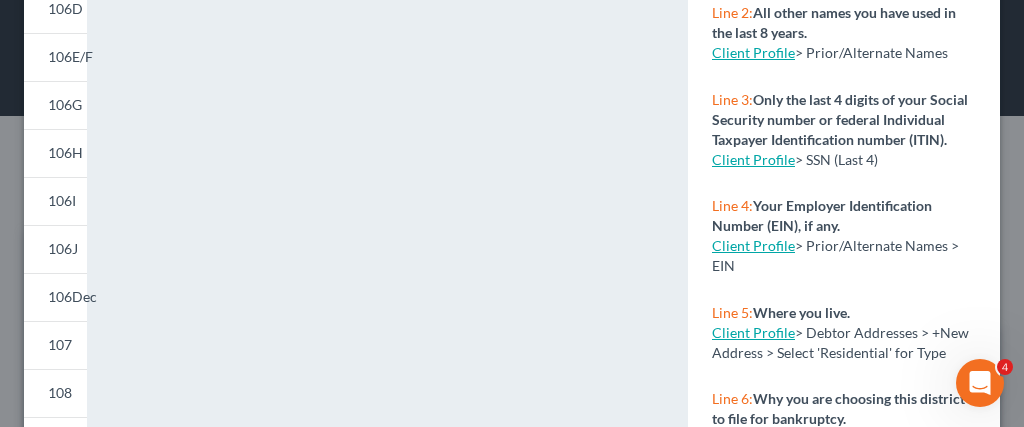 scroll, scrollTop: 700, scrollLeft: 0, axis: vertical 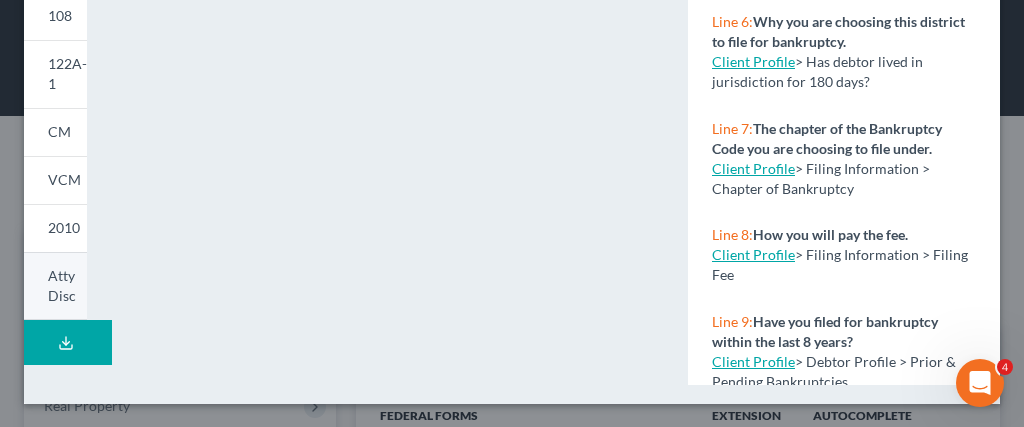 click on "Atty Disc" at bounding box center (62, 285) 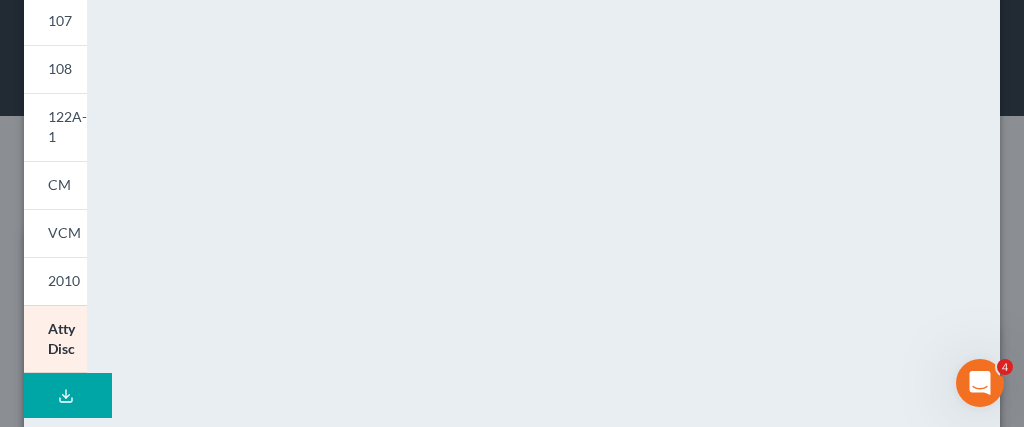 scroll, scrollTop: 645, scrollLeft: 0, axis: vertical 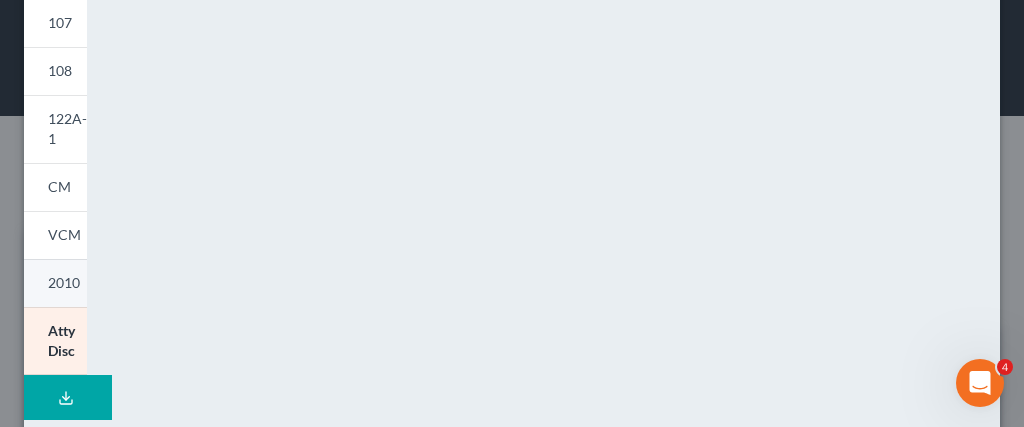 click on "2010" at bounding box center [55, 283] 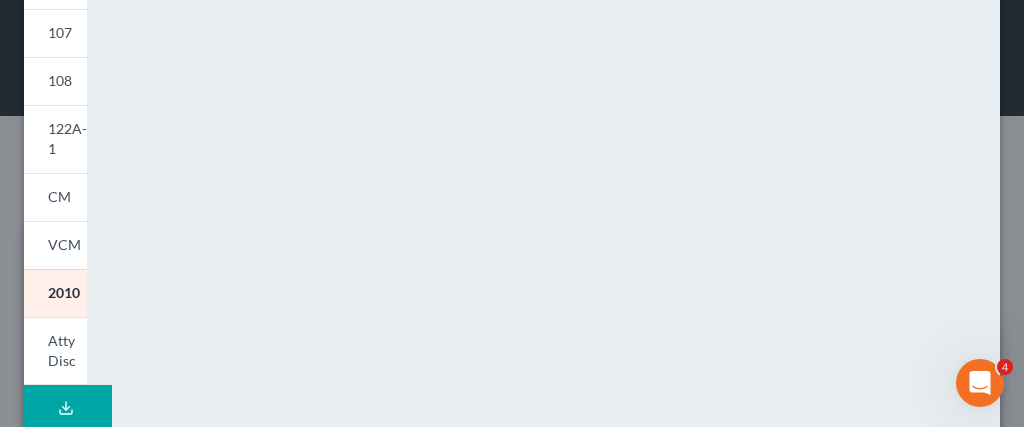 scroll, scrollTop: 615, scrollLeft: 0, axis: vertical 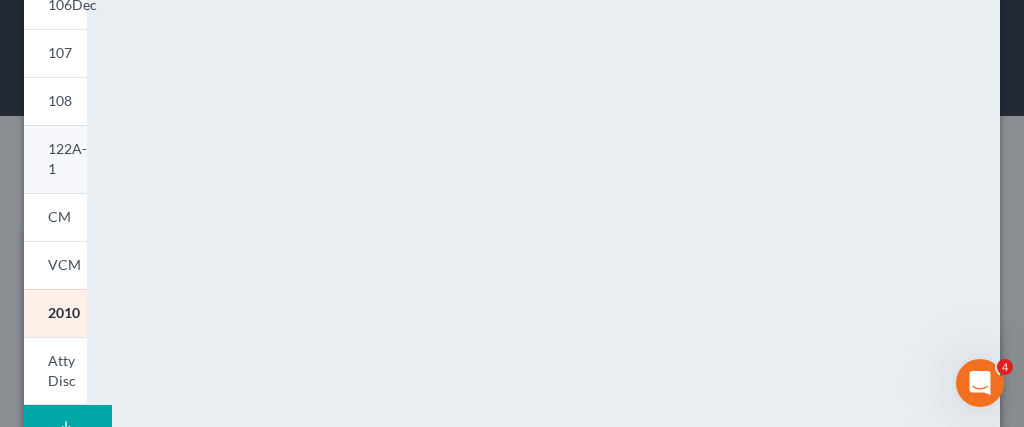 click on "122A-1" at bounding box center (55, 159) 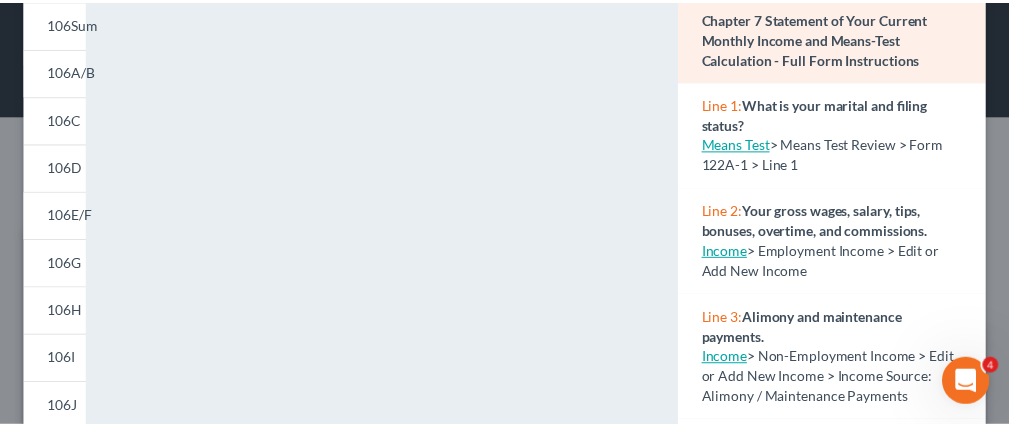 scroll, scrollTop: 0, scrollLeft: 0, axis: both 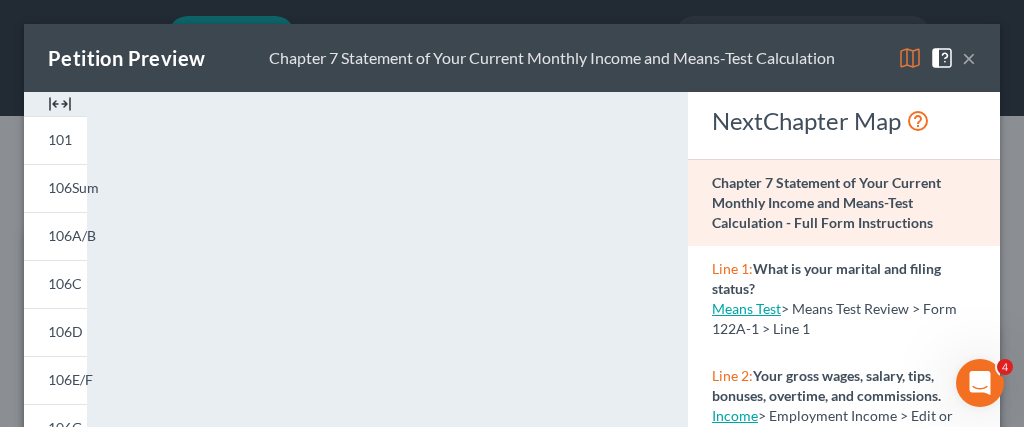 click on "×" at bounding box center (969, 58) 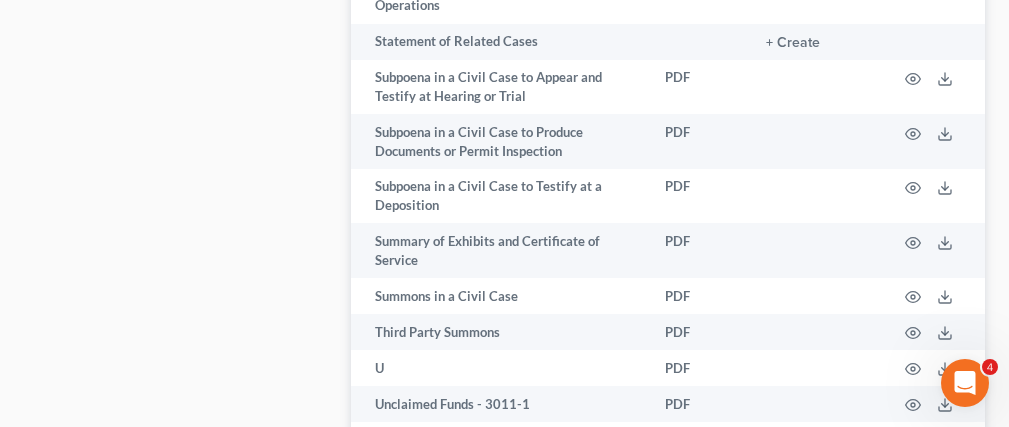 scroll, scrollTop: 5010, scrollLeft: 0, axis: vertical 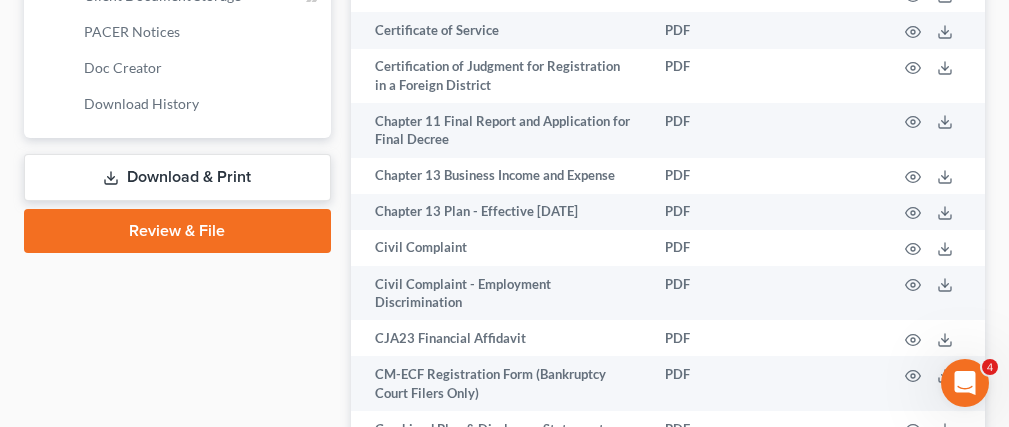 click on "Download & Print" at bounding box center [177, 177] 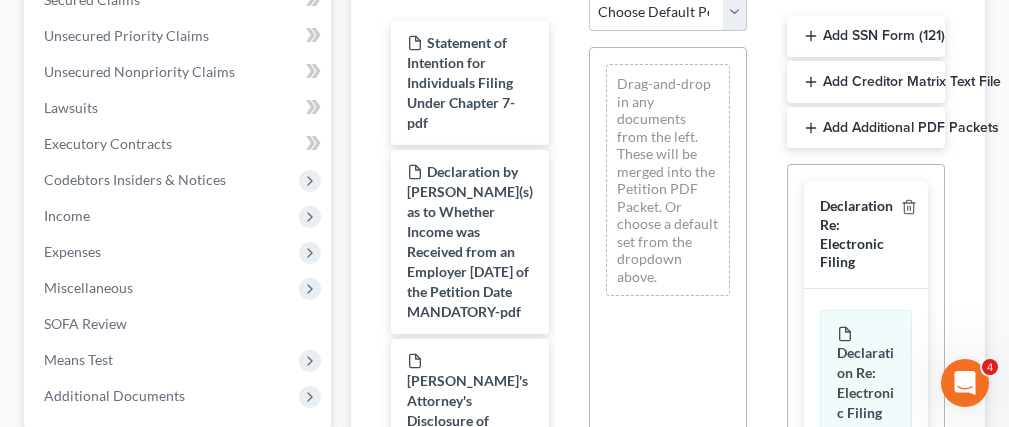 scroll, scrollTop: 509, scrollLeft: 0, axis: vertical 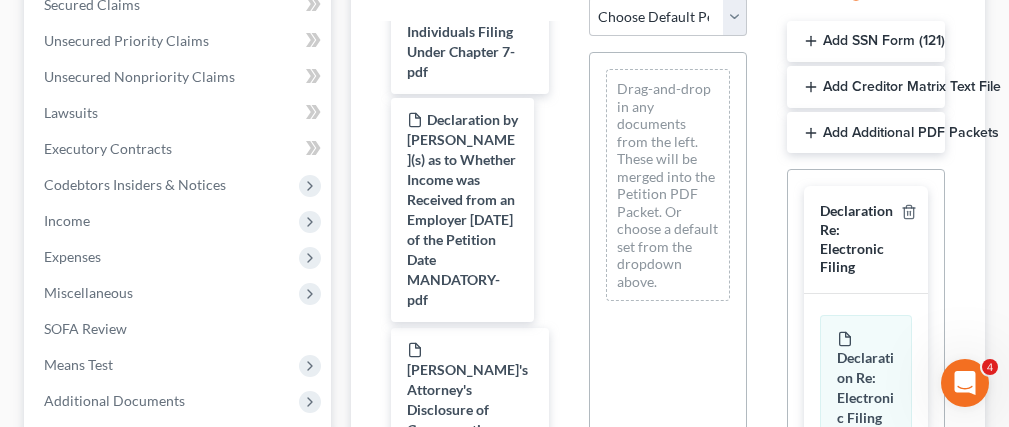click on "Declaration by [PERSON_NAME](s) as to Whether Income was Received from an Employer [DATE] of the Petition Date MANDATORY-pdf Statement of Intention for Individuals Filing Under Chapter 7-pdf Declaration by Debtor(s) as to Whether Income was Received from an Employer [DATE] of the Petition Date MANDATORY-pdf Declaration by [PERSON_NAME](s) as to Whether Income was Received from an Employer [DATE] of the Petition Date MANDATORY-pdf Debtor's Attorney's Disclosure of Compensation Arrangement in Individual Chapter 7 Case MANDATORY-pdf Statement of Related Cases ([DATE]) BOYLE_RICHARD_M_02645-CAC-CC-038968506_814749_1729033932-pdf Voluntary Petition for Individuals Filing for Bankruptcy Summary of Your Assets and Liabilities Schedule A/B: Property Schedule C: The Property You Claim as Exempt Schedule D: Creditors Who Hold Claims Secured by Property Schedule E/F: Creditors Who Have Unsecured Claims Schedule G: Executory Contracts and Unexpired Leases Schedule H: Your Codebtors Schedule I: Your Income" at bounding box center (470, 1201) 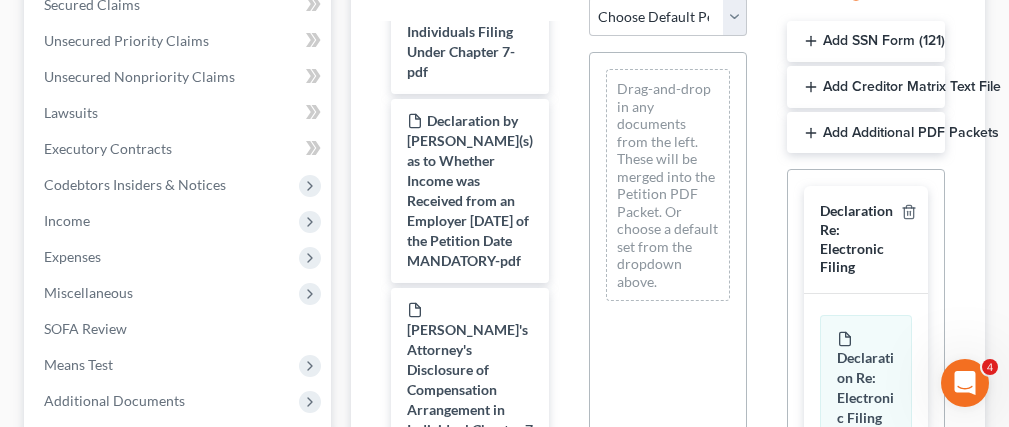click 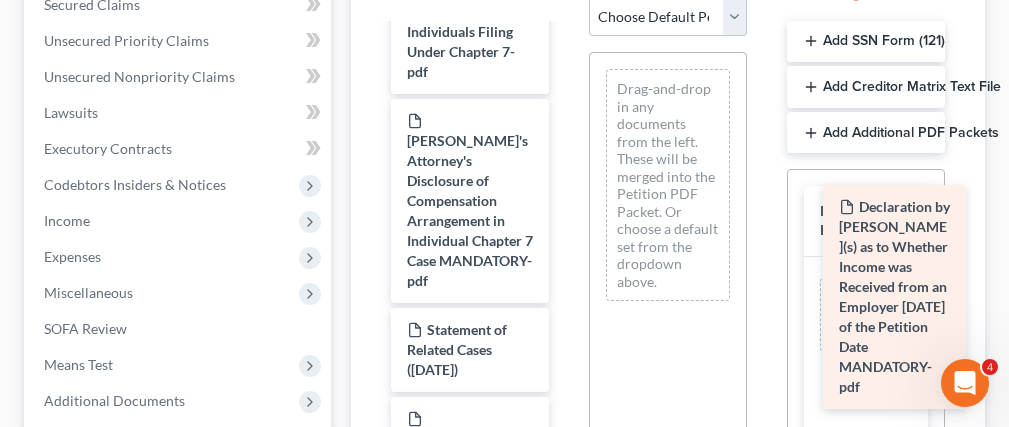 drag, startPoint x: 467, startPoint y: 218, endPoint x: 899, endPoint y: 304, distance: 440.47702 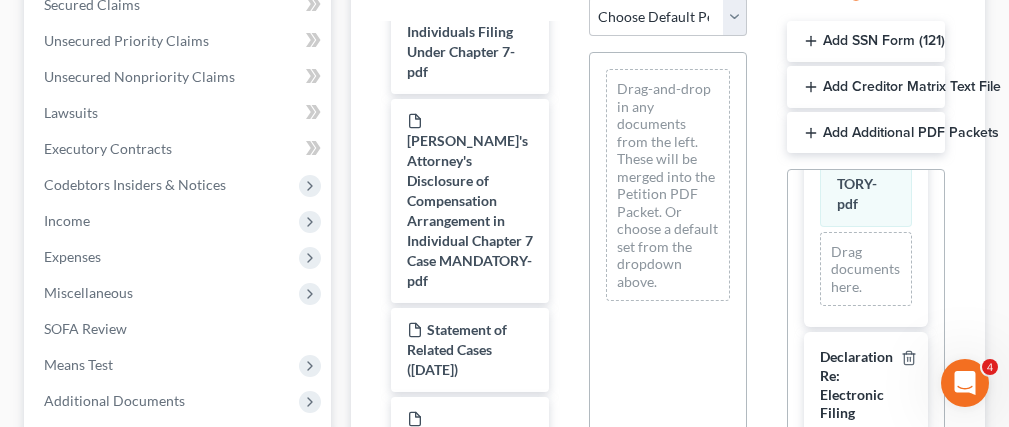 scroll, scrollTop: 676, scrollLeft: 0, axis: vertical 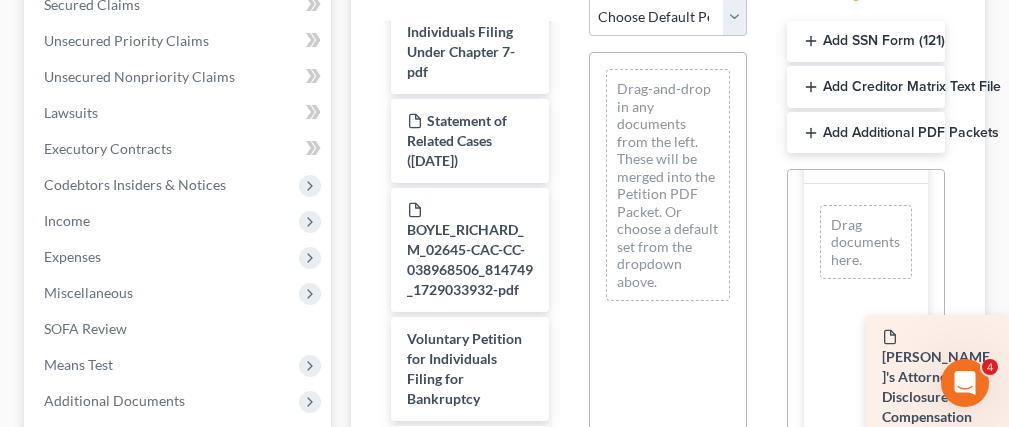 drag, startPoint x: 459, startPoint y: 193, endPoint x: 980, endPoint y: 410, distance: 564.38464 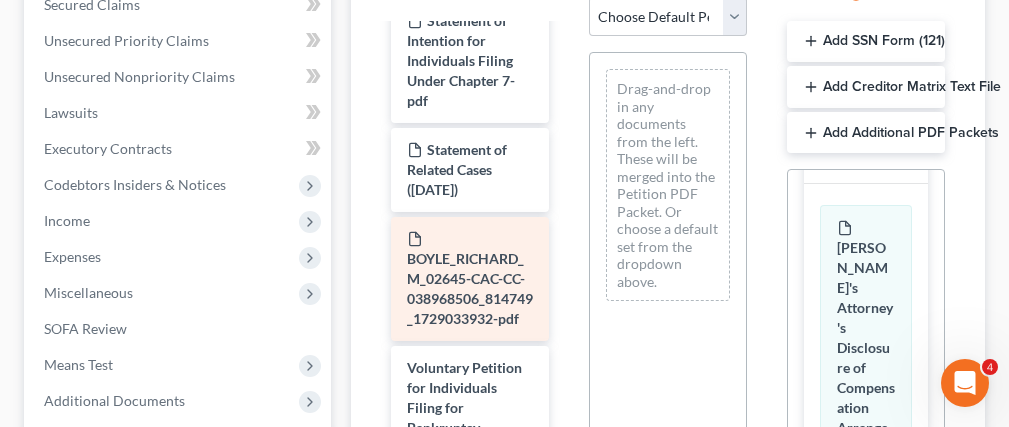 scroll, scrollTop: 21, scrollLeft: 0, axis: vertical 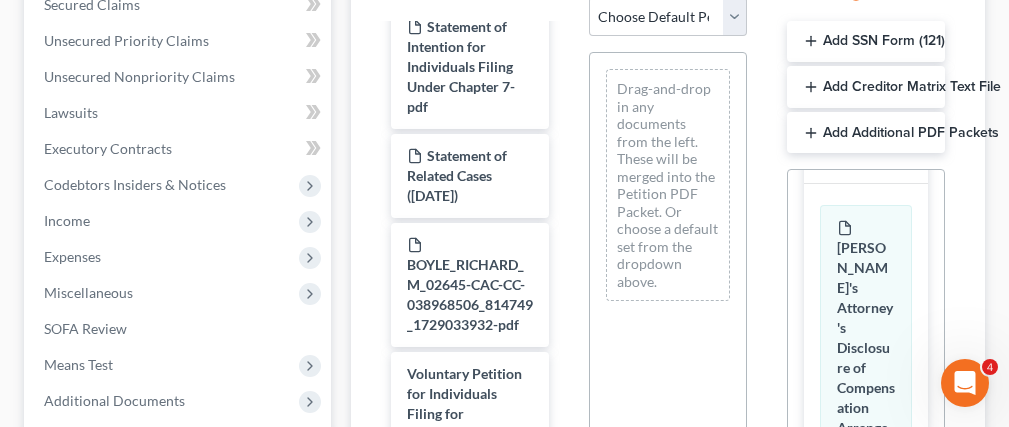 click on "Add Additional PDF Packets" at bounding box center [866, 133] 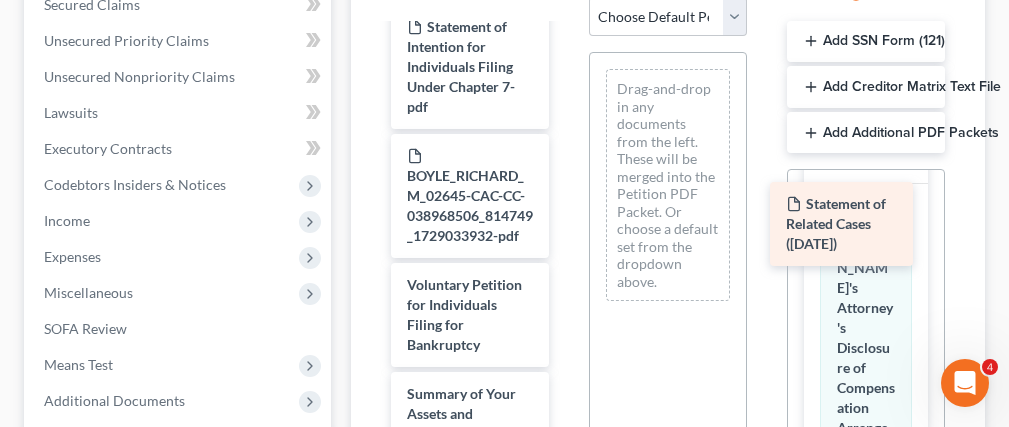 drag, startPoint x: 439, startPoint y: 171, endPoint x: 819, endPoint y: 206, distance: 381.60843 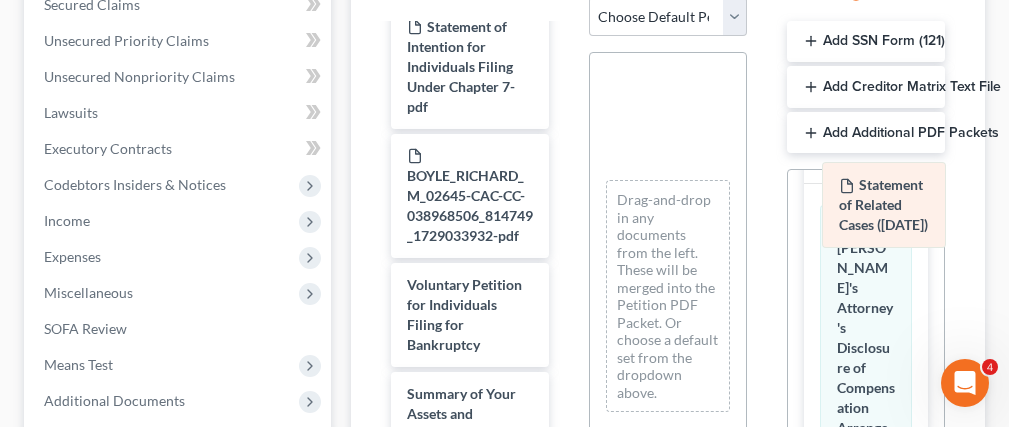 drag, startPoint x: 649, startPoint y: 117, endPoint x: 866, endPoint y: 228, distance: 243.74167 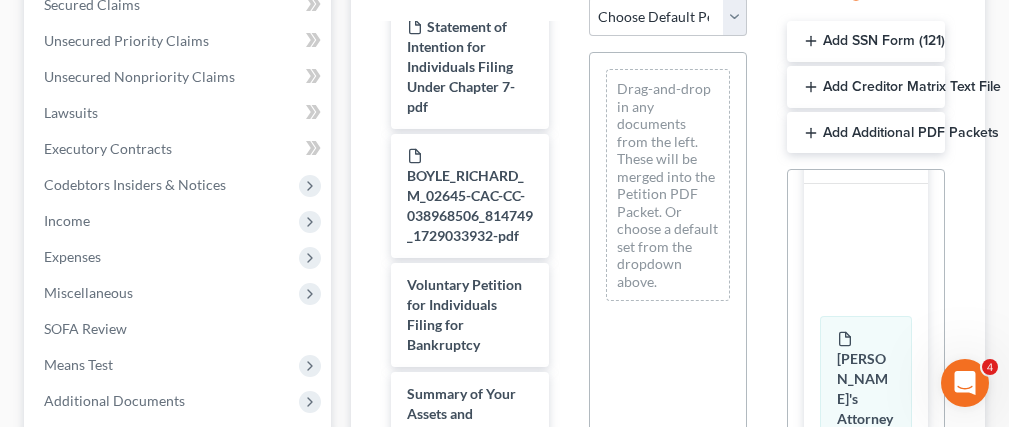 drag, startPoint x: 666, startPoint y: 100, endPoint x: 873, endPoint y: 493, distance: 444.1824 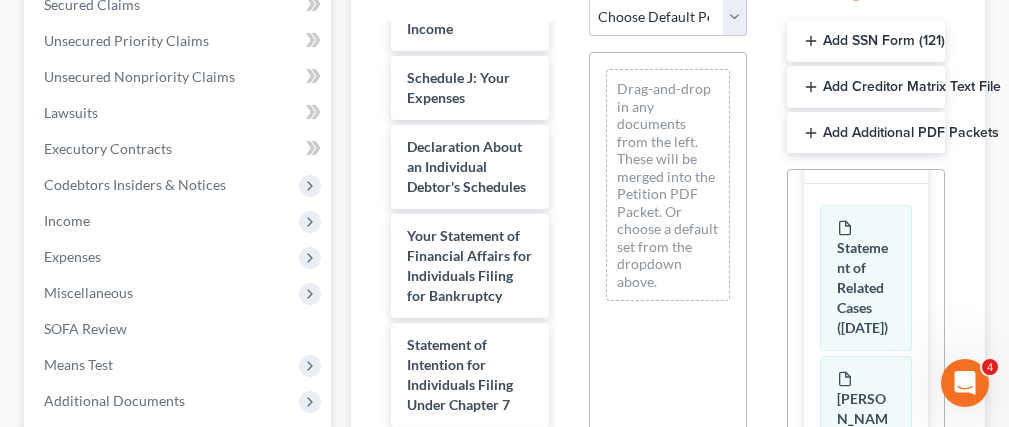 scroll, scrollTop: 1515, scrollLeft: 0, axis: vertical 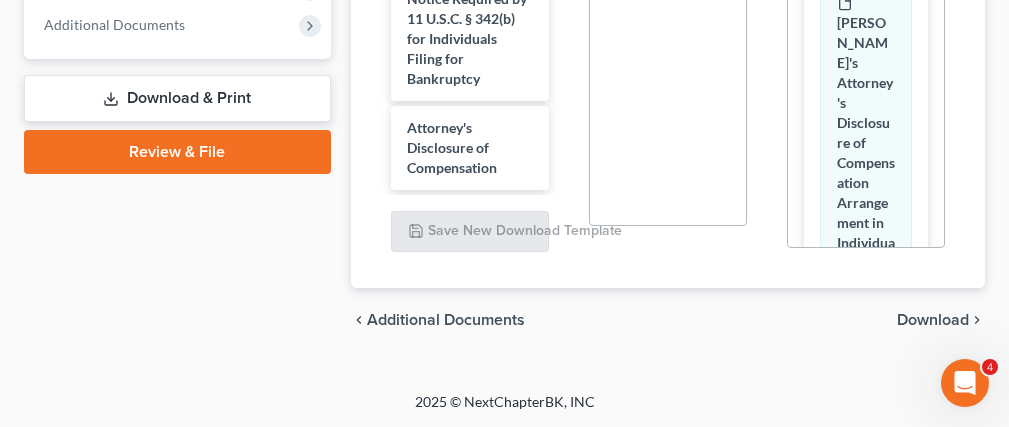 click on "chevron_left   Additional Documents Download   chevron_right" at bounding box center (668, 320) 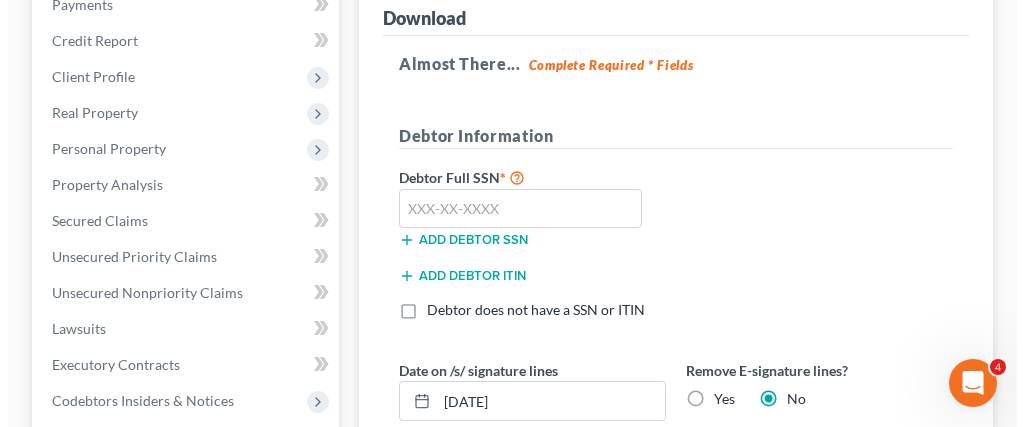 scroll, scrollTop: 404, scrollLeft: 0, axis: vertical 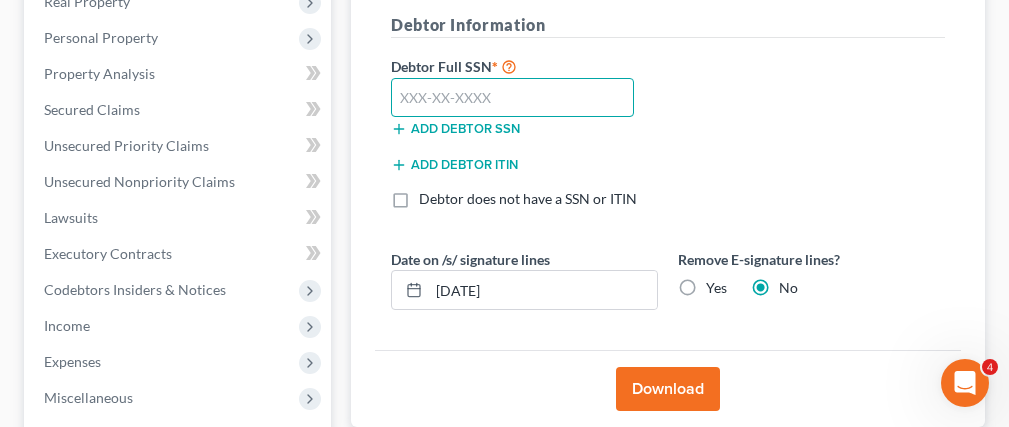 click at bounding box center (512, 98) 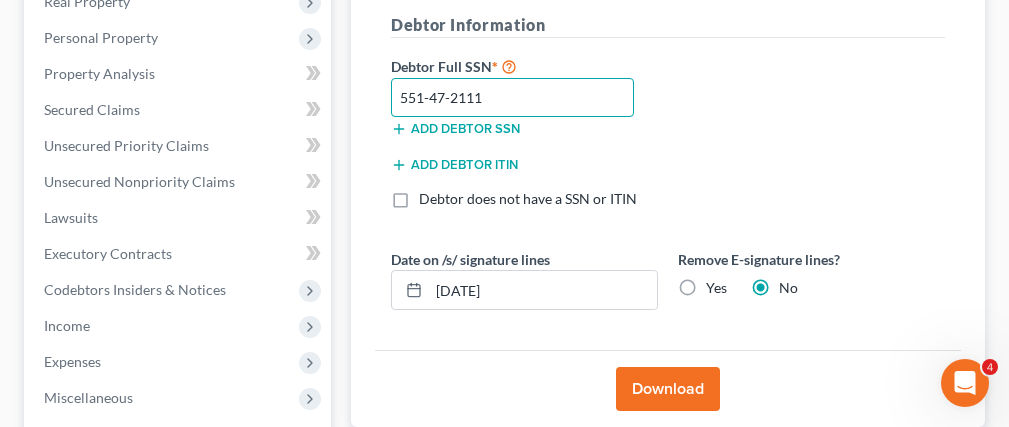 type on "551-47-2111" 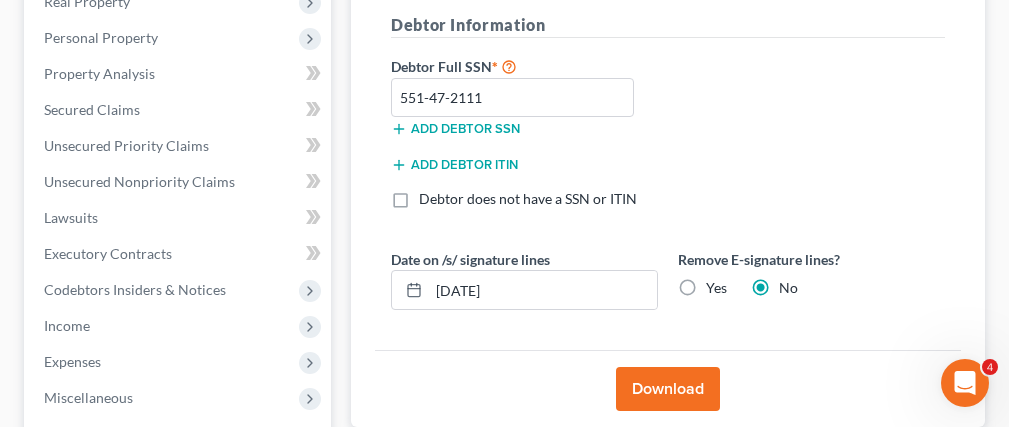 click on "Yes" at bounding box center [716, 288] 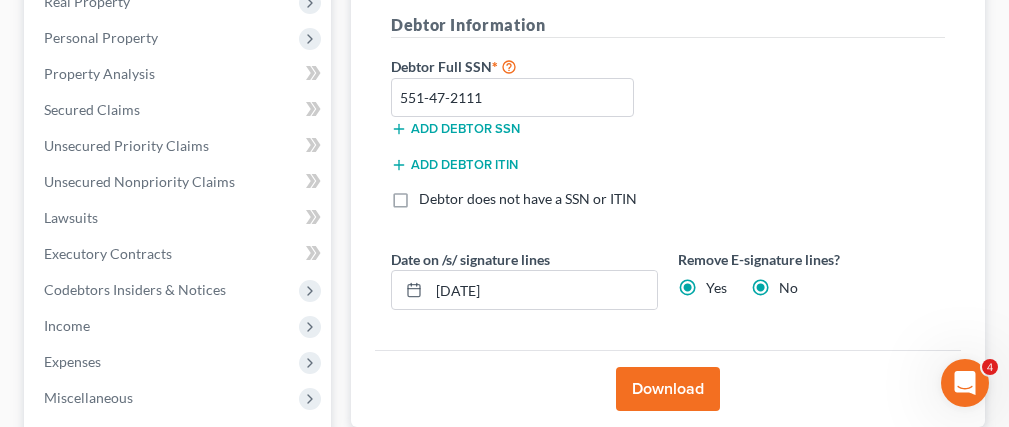 radio on "false" 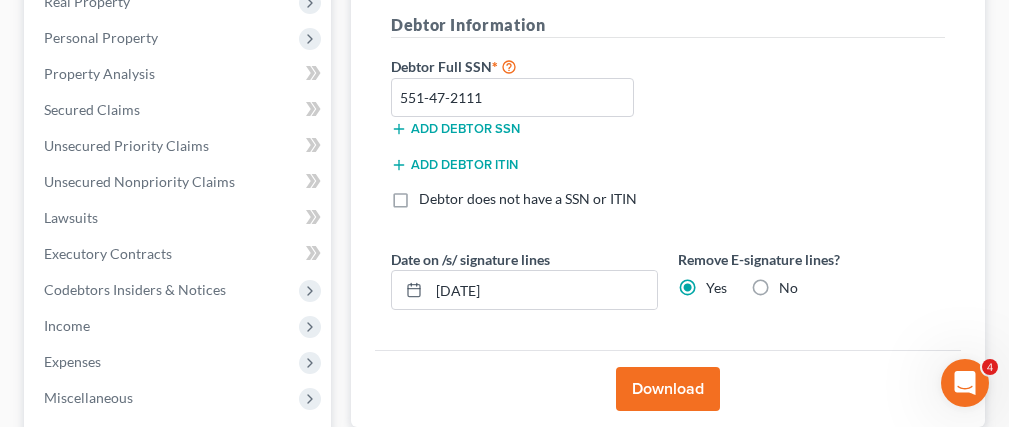 click on "Download" at bounding box center [668, 389] 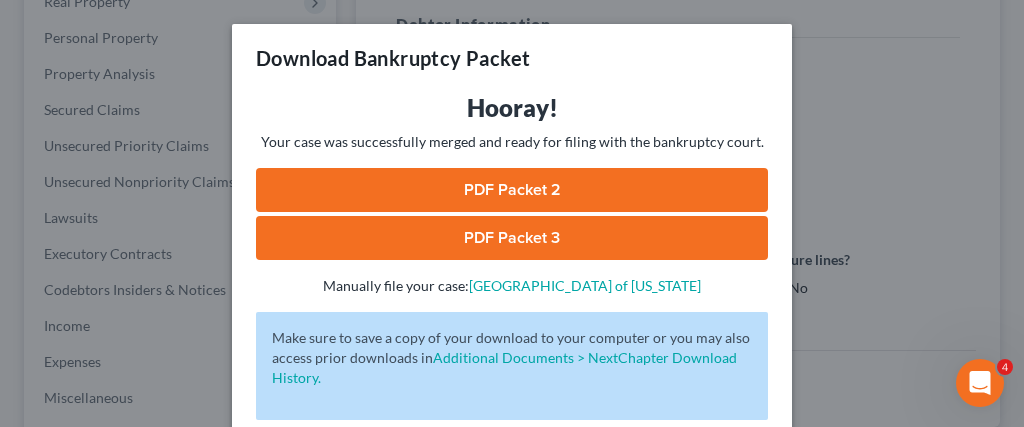 click on "PDF Packet 2" at bounding box center (512, 190) 